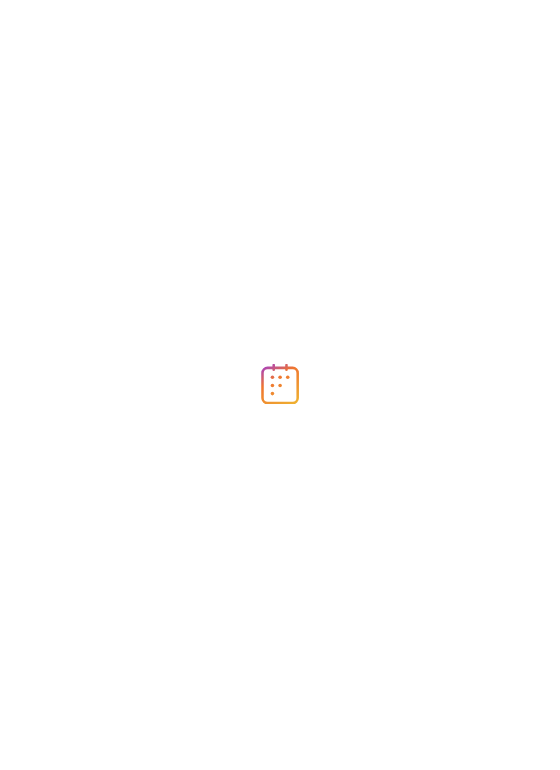scroll, scrollTop: 0, scrollLeft: 0, axis: both 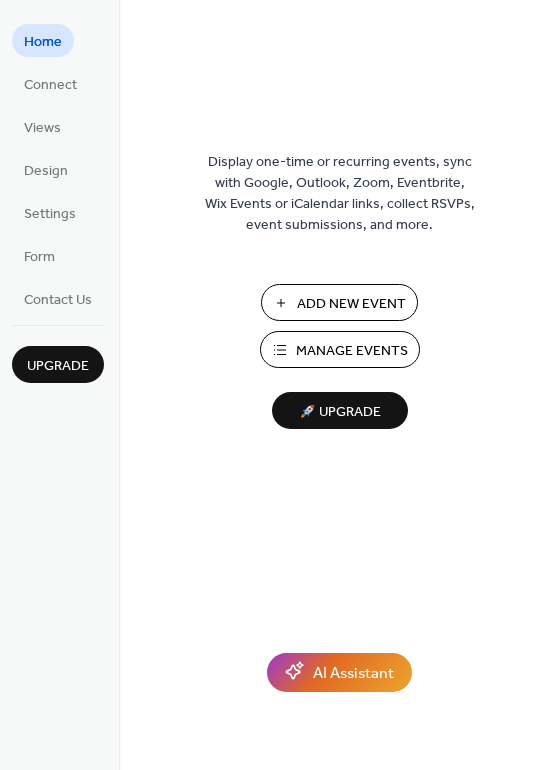 click on "Manage Events" at bounding box center (352, 351) 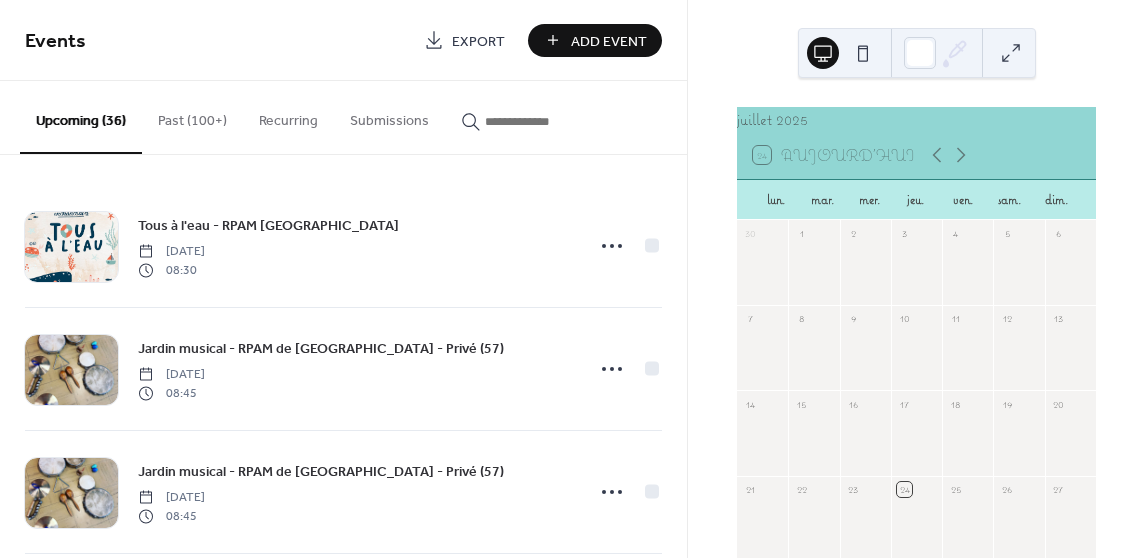 scroll, scrollTop: 0, scrollLeft: 0, axis: both 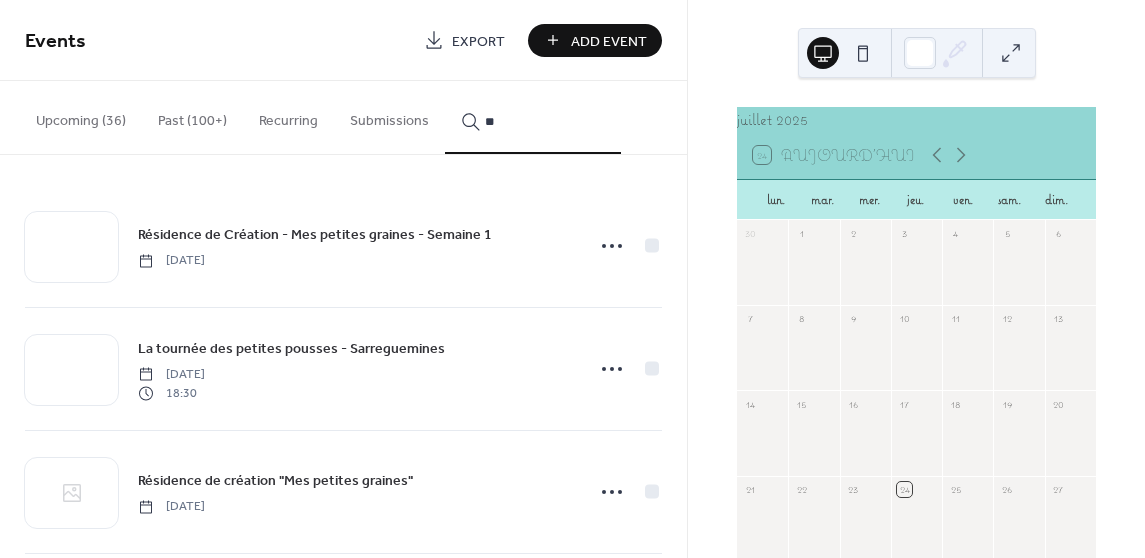 type on "*" 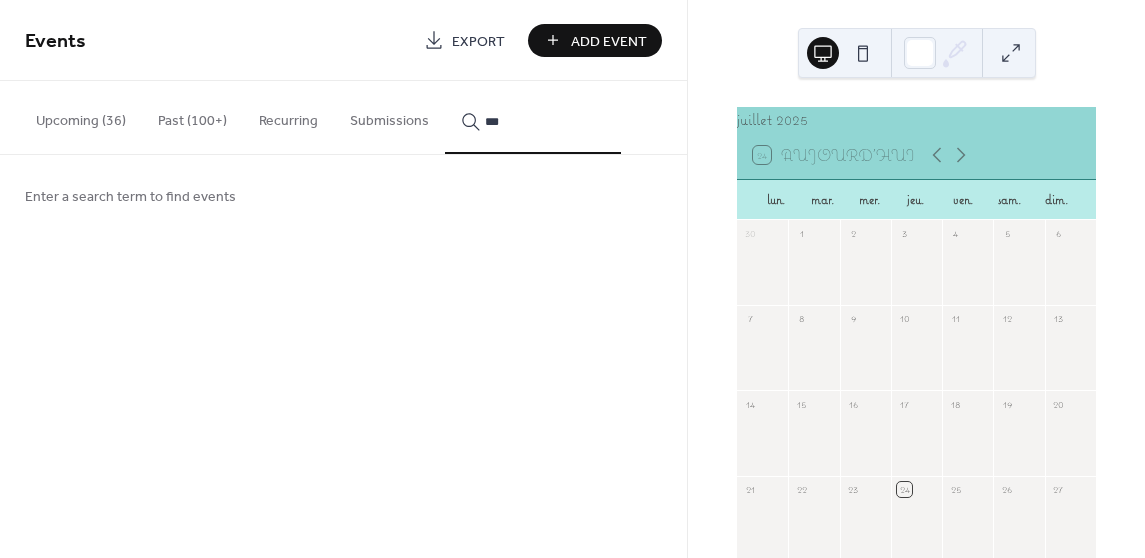 click on "**" at bounding box center [533, 117] 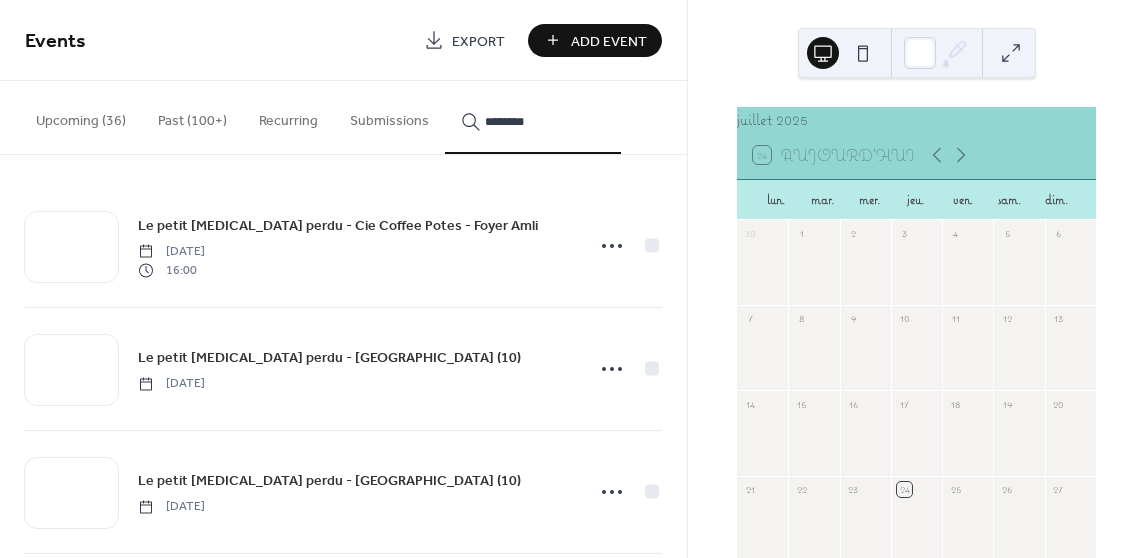 scroll, scrollTop: 0, scrollLeft: 0, axis: both 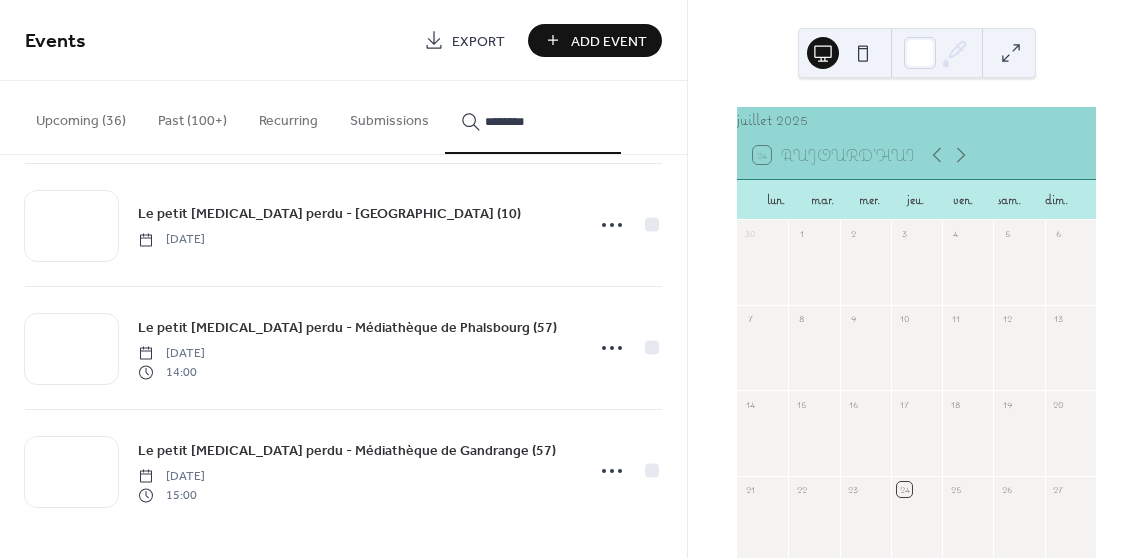 type on "********" 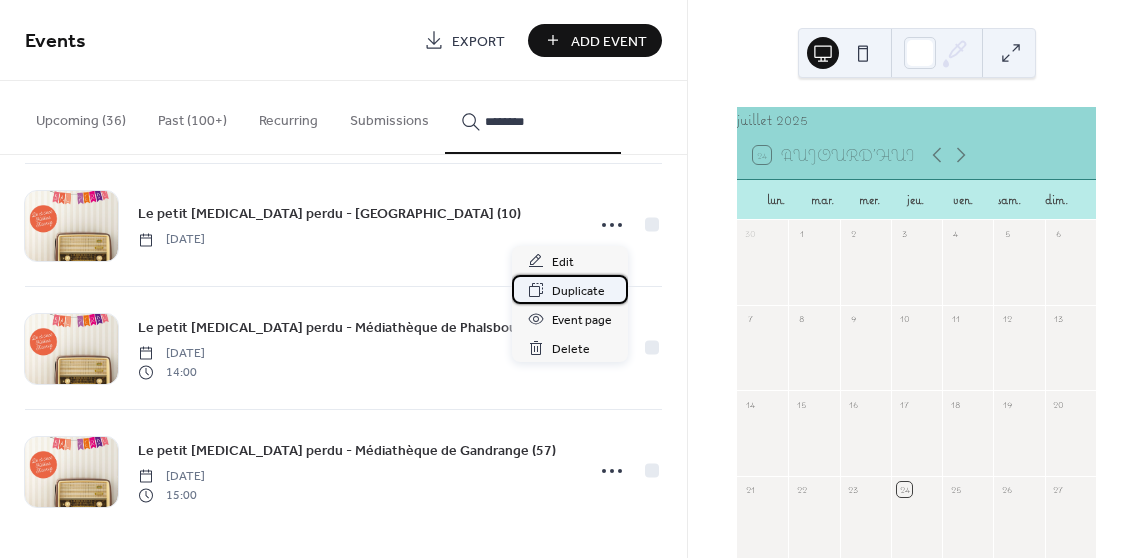click on "Duplicate" at bounding box center (578, 291) 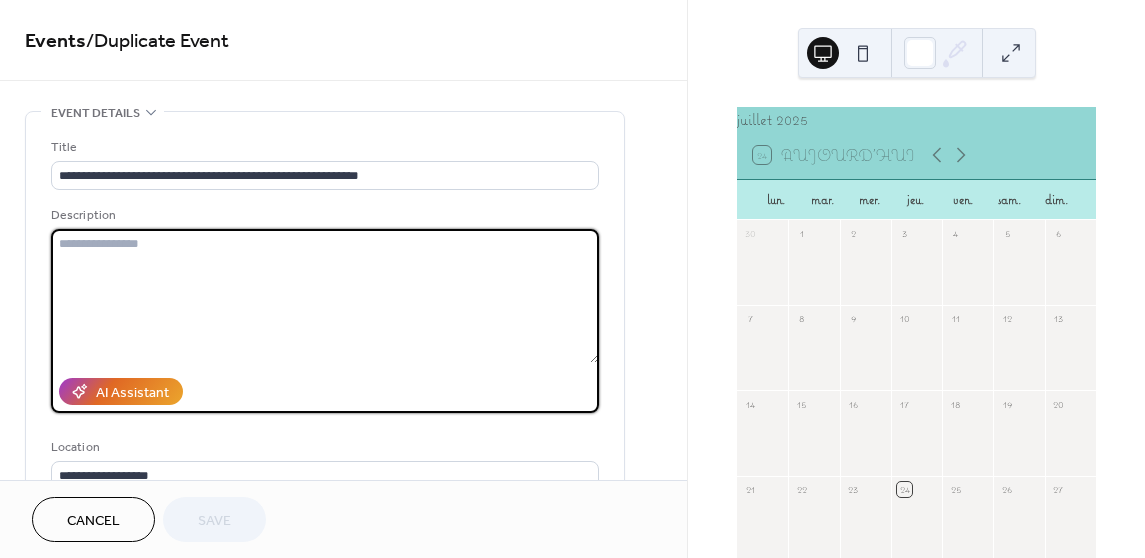 drag, startPoint x: 388, startPoint y: 224, endPoint x: 365, endPoint y: 222, distance: 23.086792 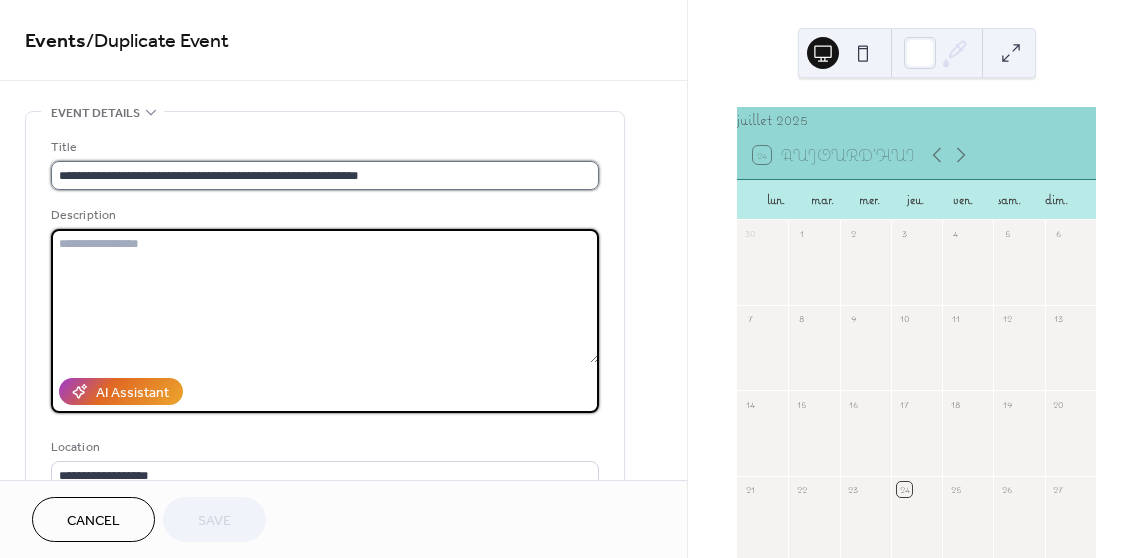 click on "**********" at bounding box center (325, 175) 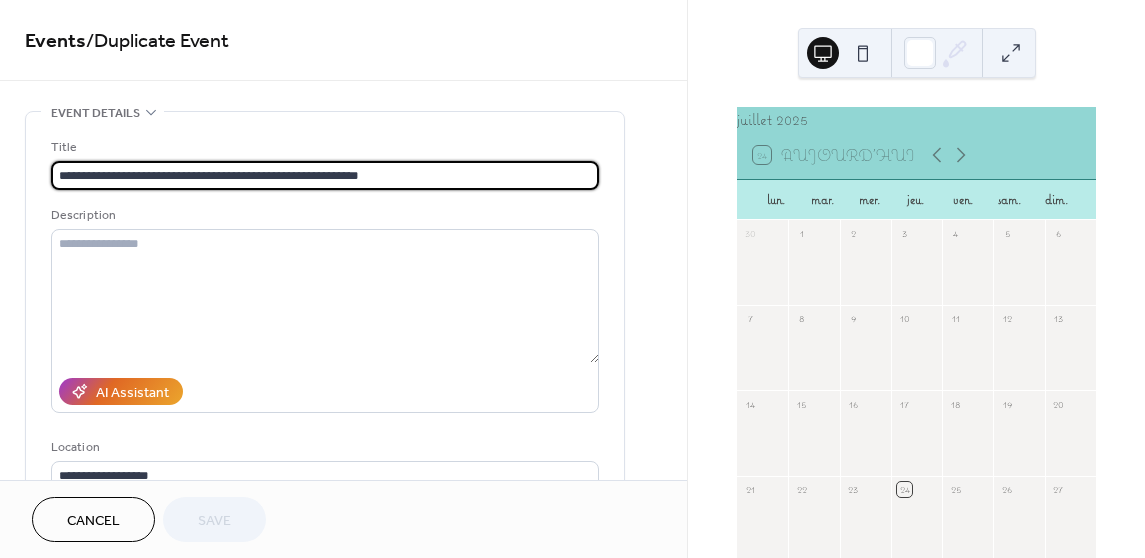 drag, startPoint x: 379, startPoint y: 174, endPoint x: 172, endPoint y: 171, distance: 207.02174 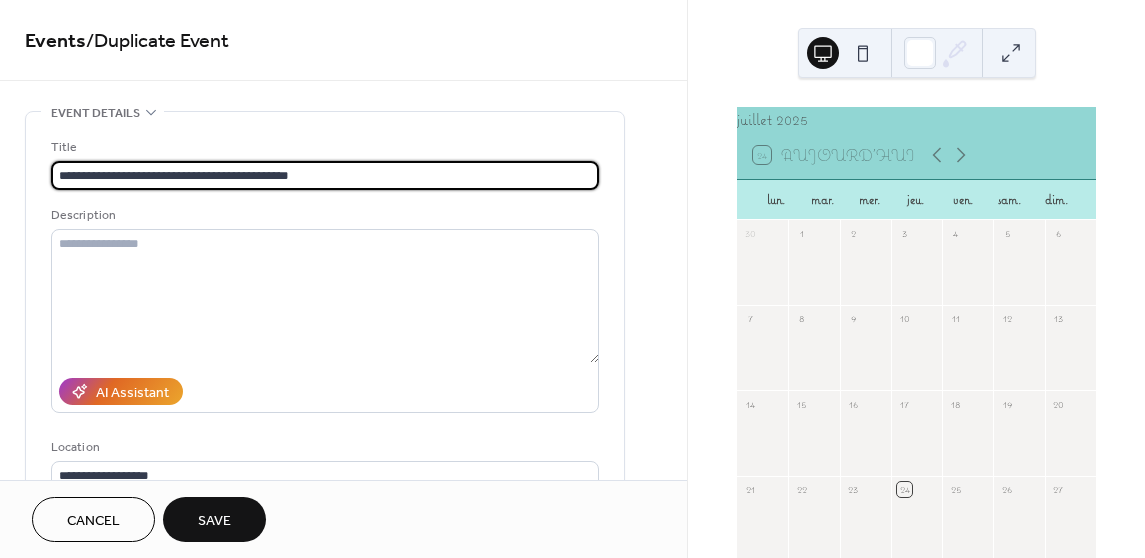 scroll, scrollTop: 0, scrollLeft: 0, axis: both 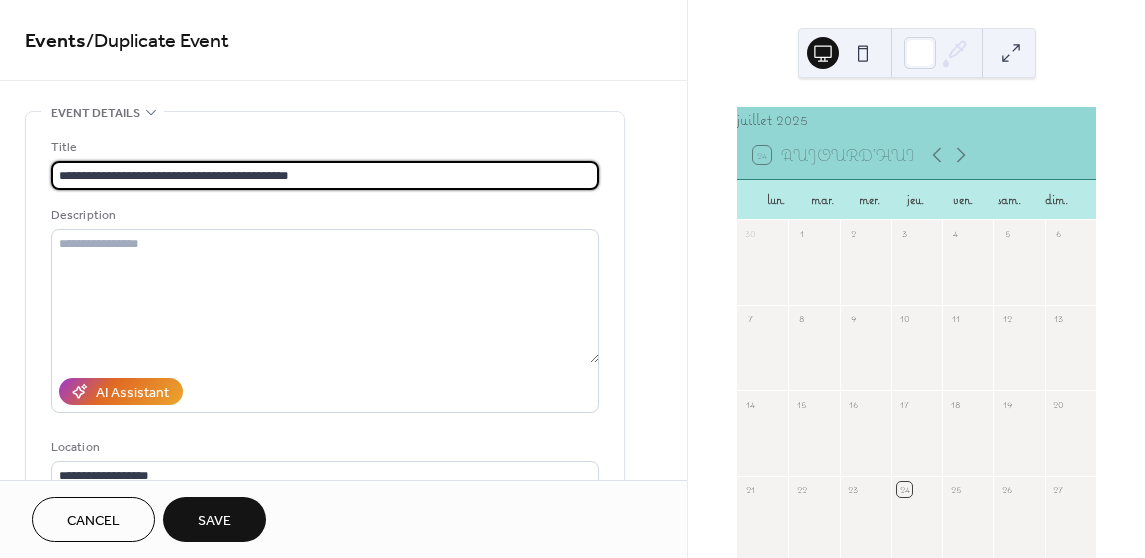 drag, startPoint x: 159, startPoint y: 174, endPoint x: 267, endPoint y: 180, distance: 108.16654 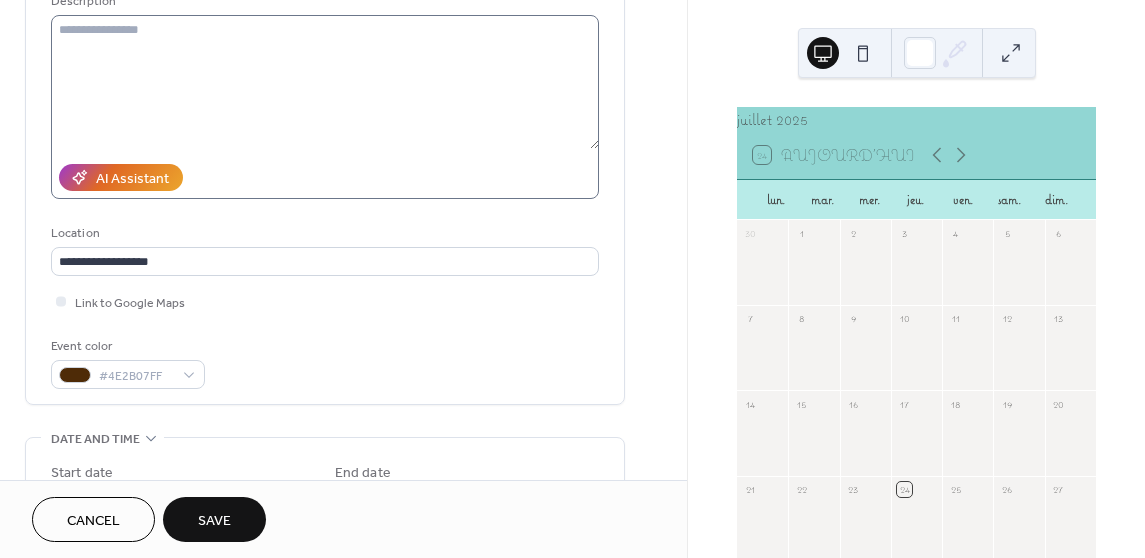 scroll, scrollTop: 216, scrollLeft: 0, axis: vertical 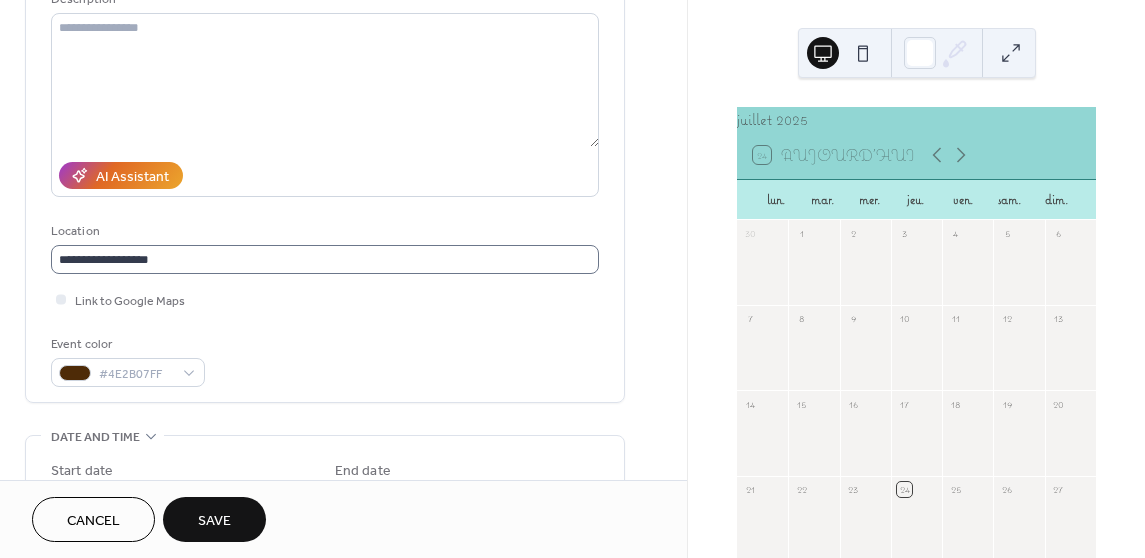 type on "**********" 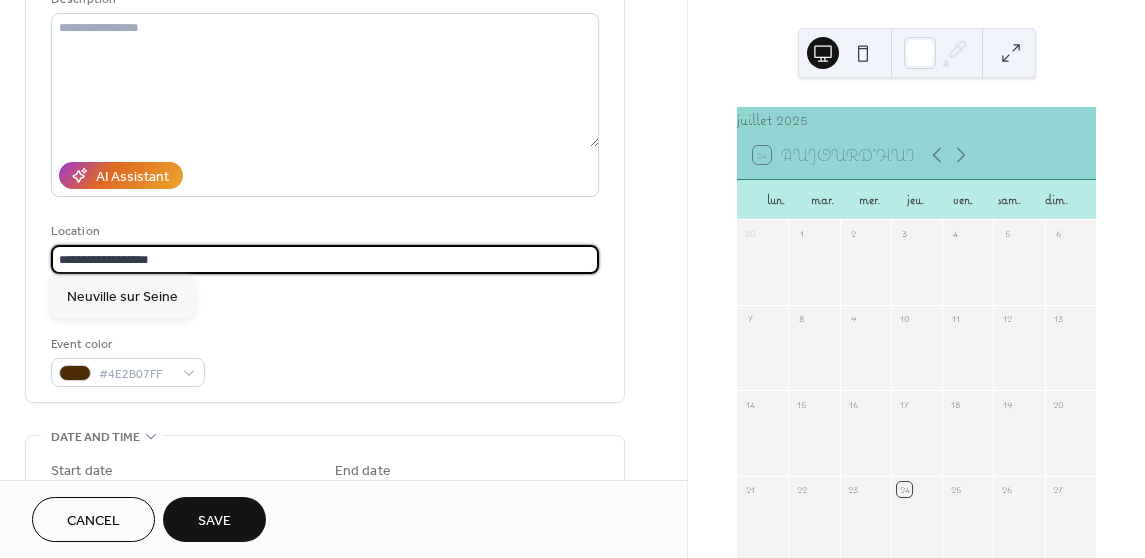 scroll, scrollTop: 0, scrollLeft: 0, axis: both 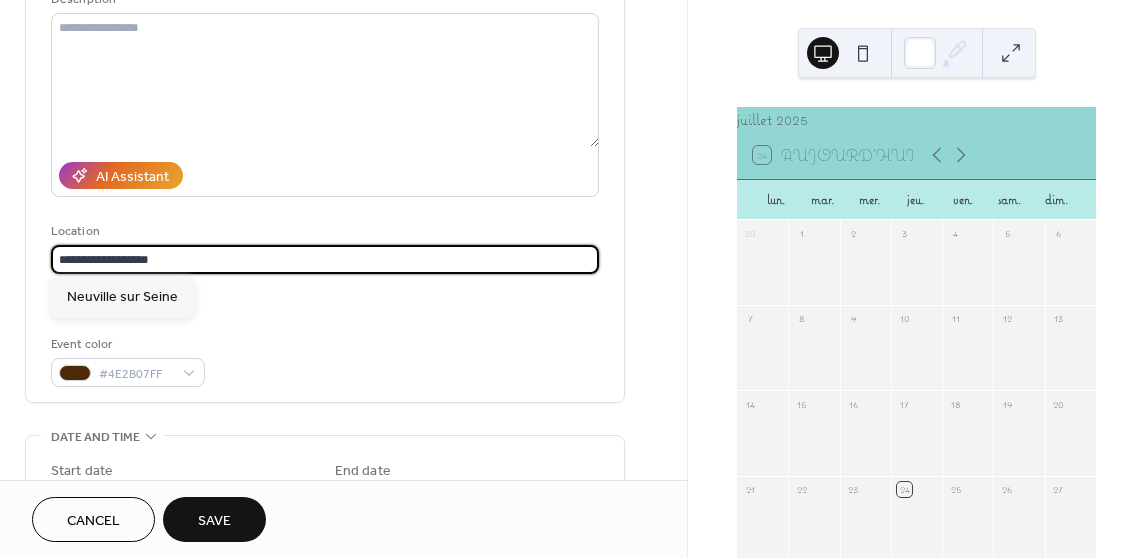 drag, startPoint x: 258, startPoint y: 258, endPoint x: 42, endPoint y: 259, distance: 216.00232 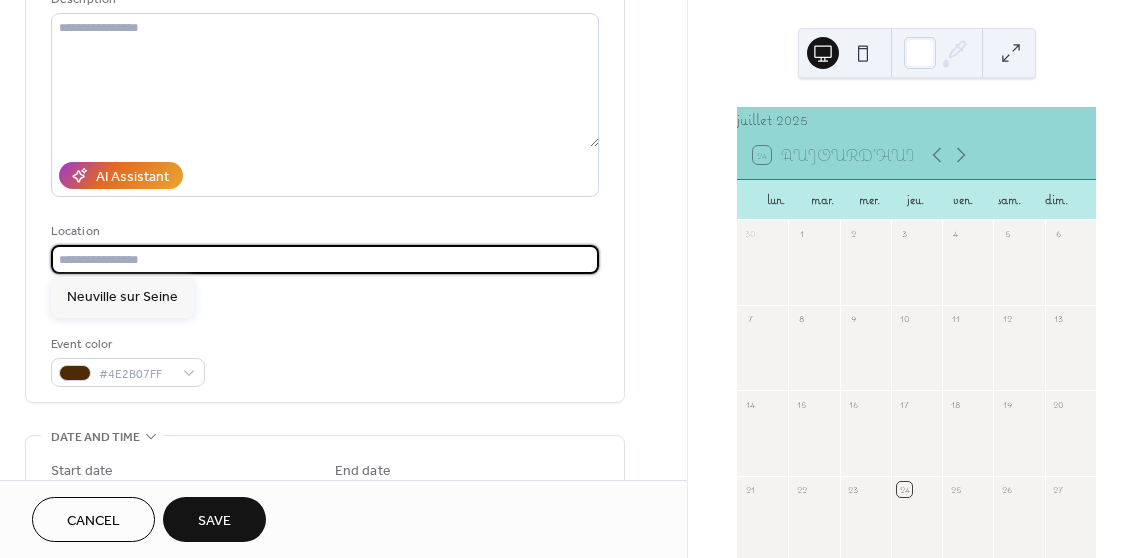 scroll, scrollTop: 0, scrollLeft: 0, axis: both 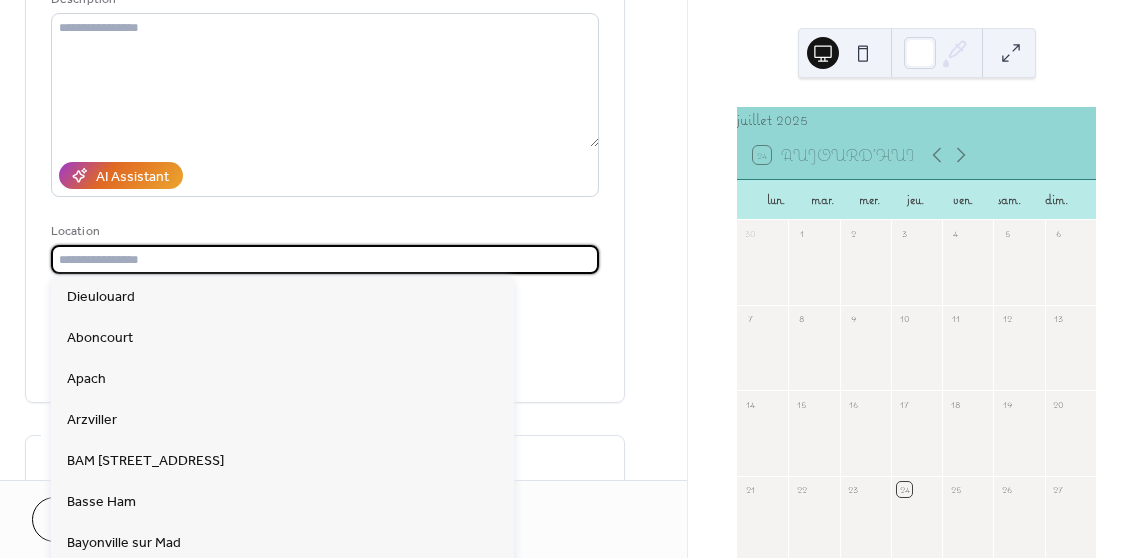 paste on "**********" 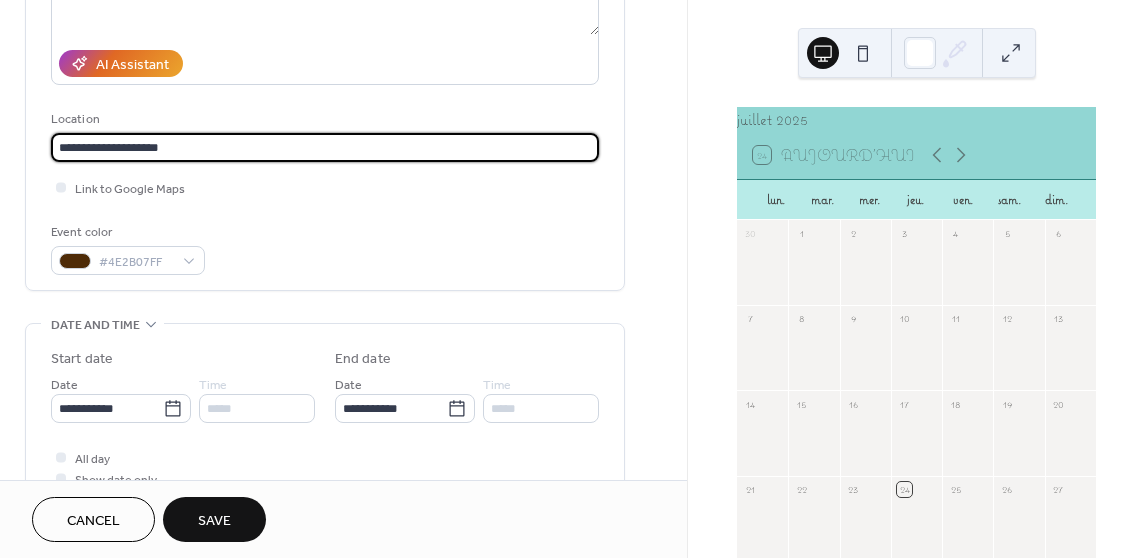 scroll, scrollTop: 330, scrollLeft: 0, axis: vertical 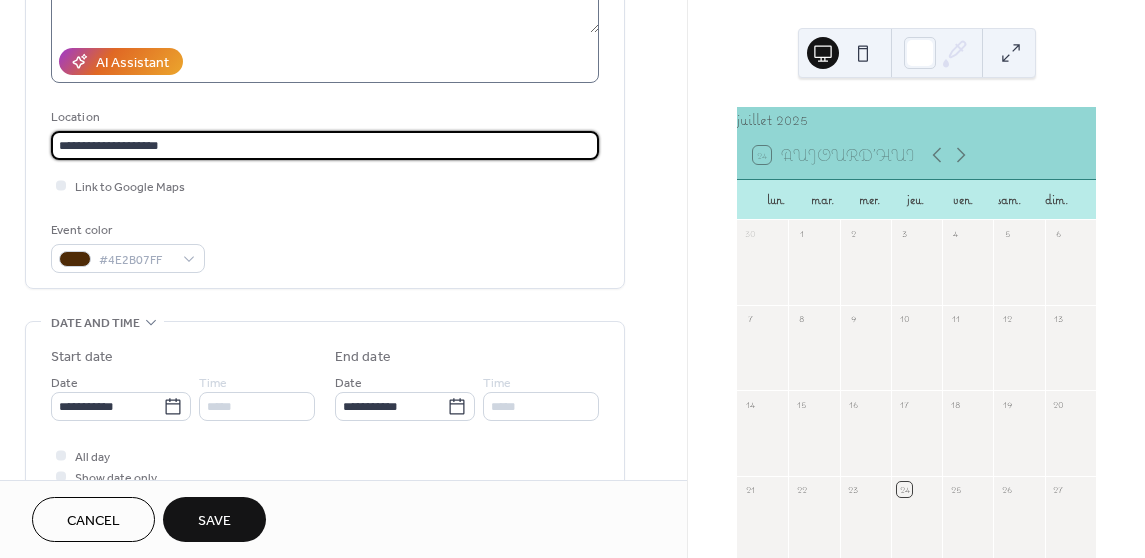 type on "**********" 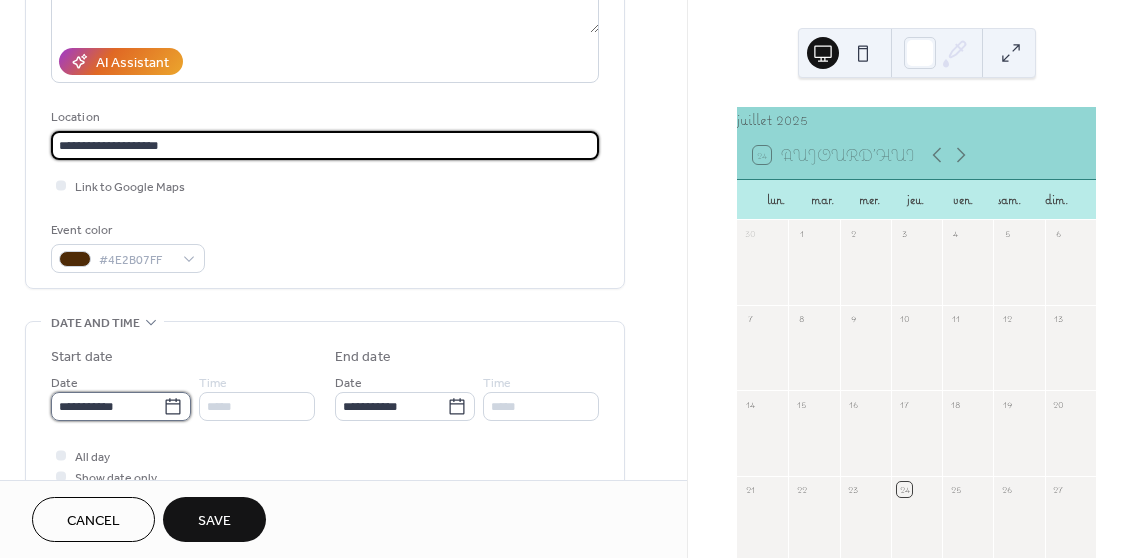 click on "**********" at bounding box center [107, 406] 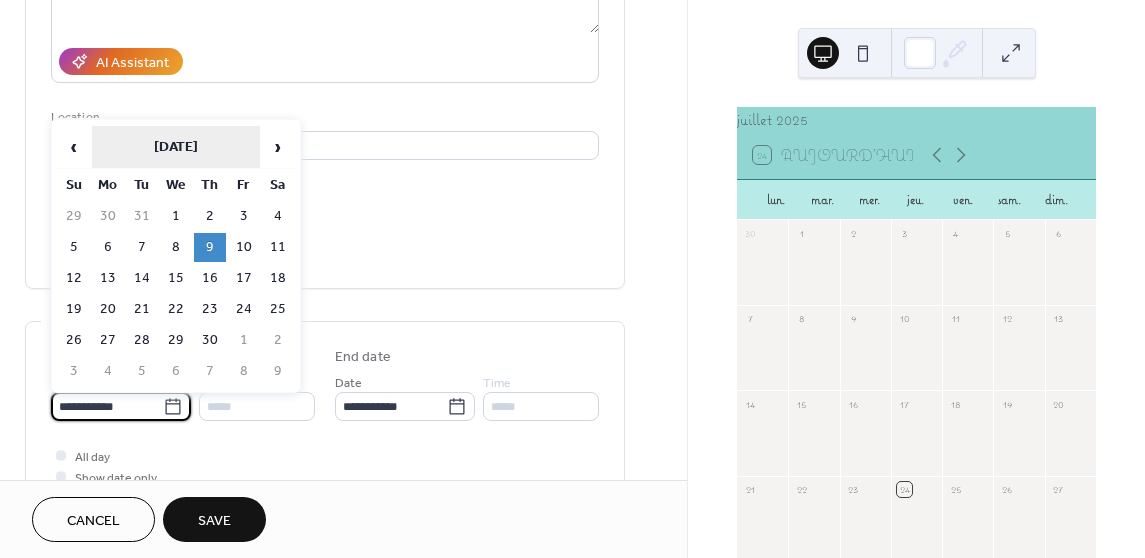 click on "[DATE]" at bounding box center (176, 147) 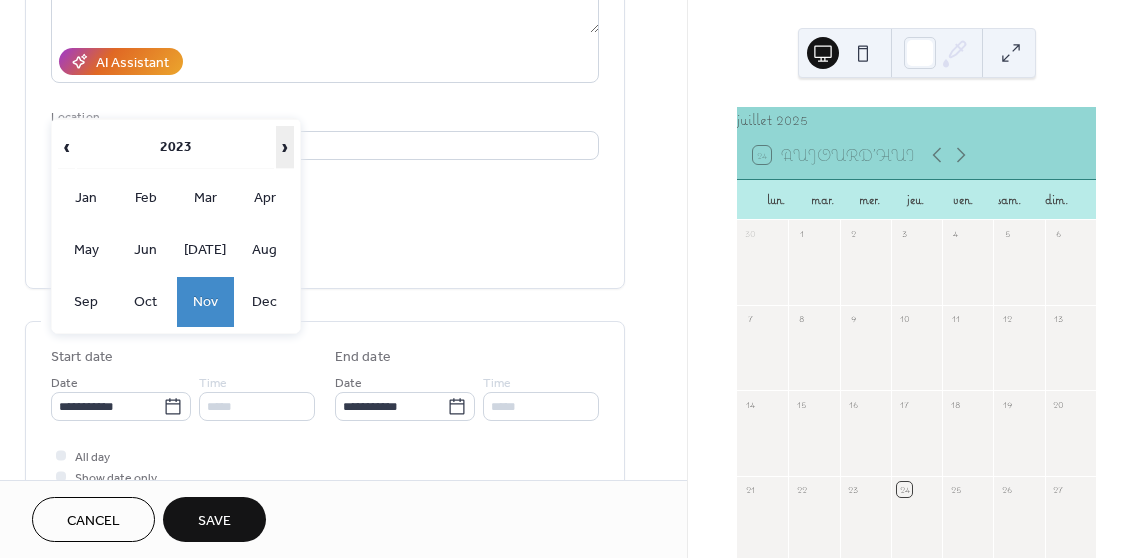 click on "›" at bounding box center (285, 147) 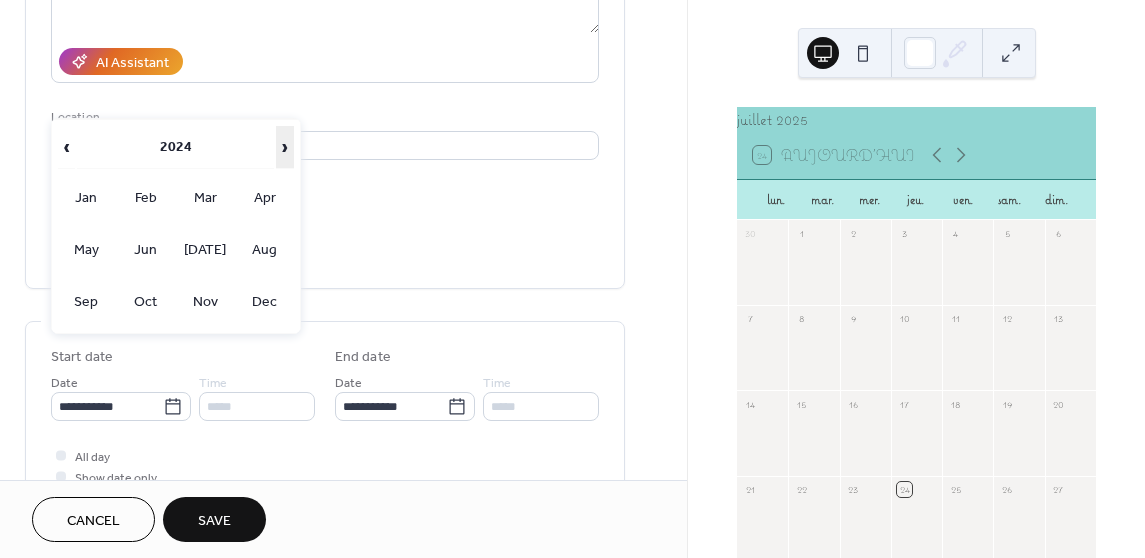click on "›" at bounding box center [285, 147] 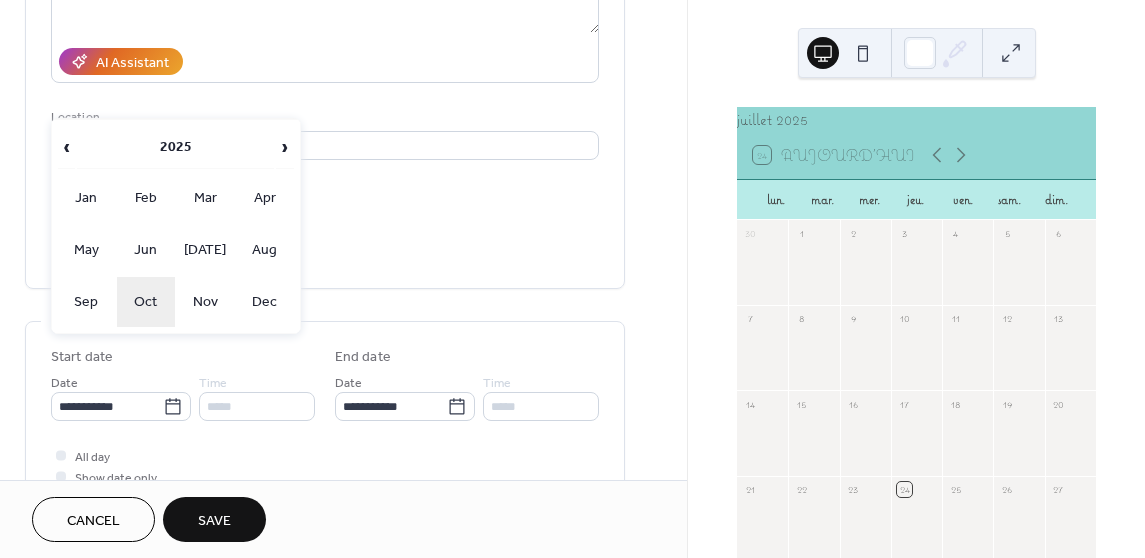 click on "Oct" at bounding box center [146, 302] 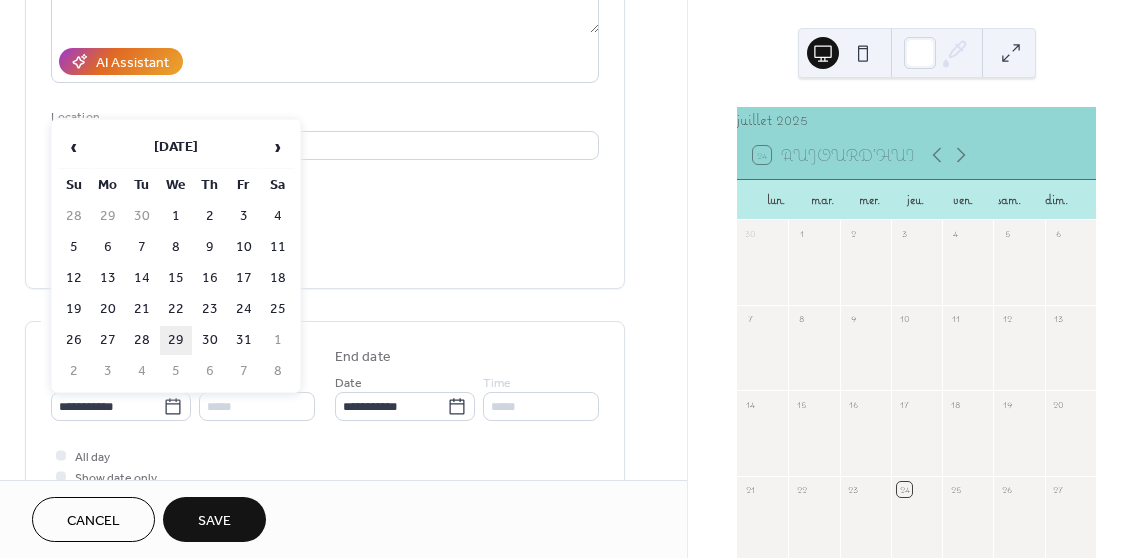 click on "29" at bounding box center (176, 340) 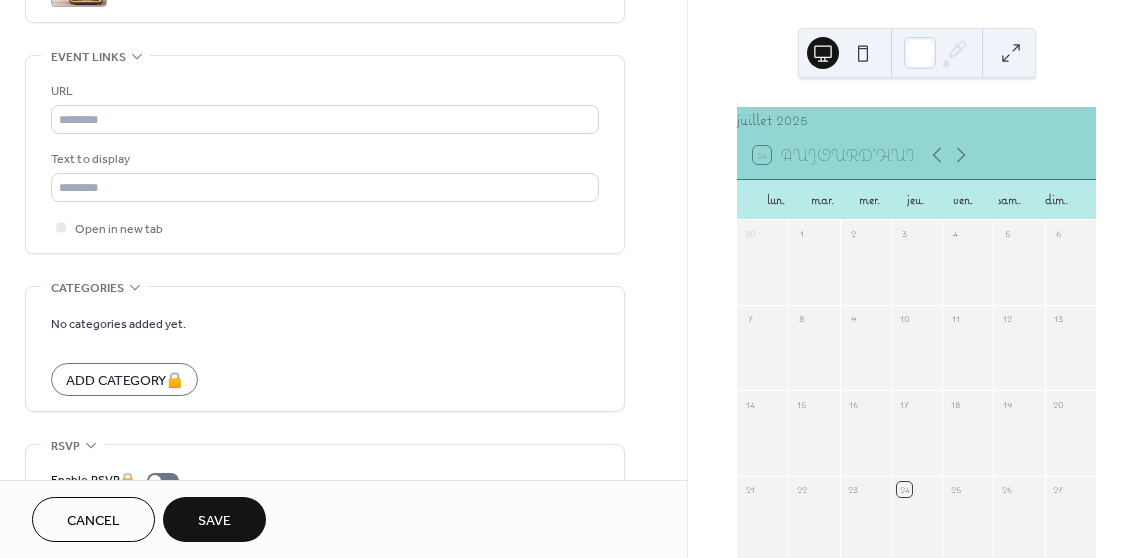 scroll, scrollTop: 1048, scrollLeft: 0, axis: vertical 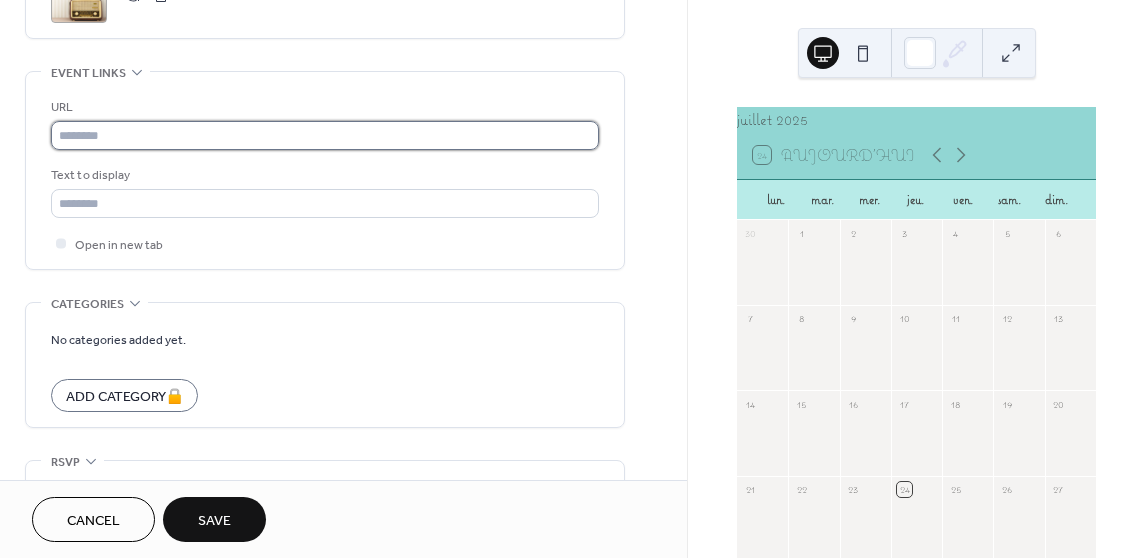 click at bounding box center [325, 135] 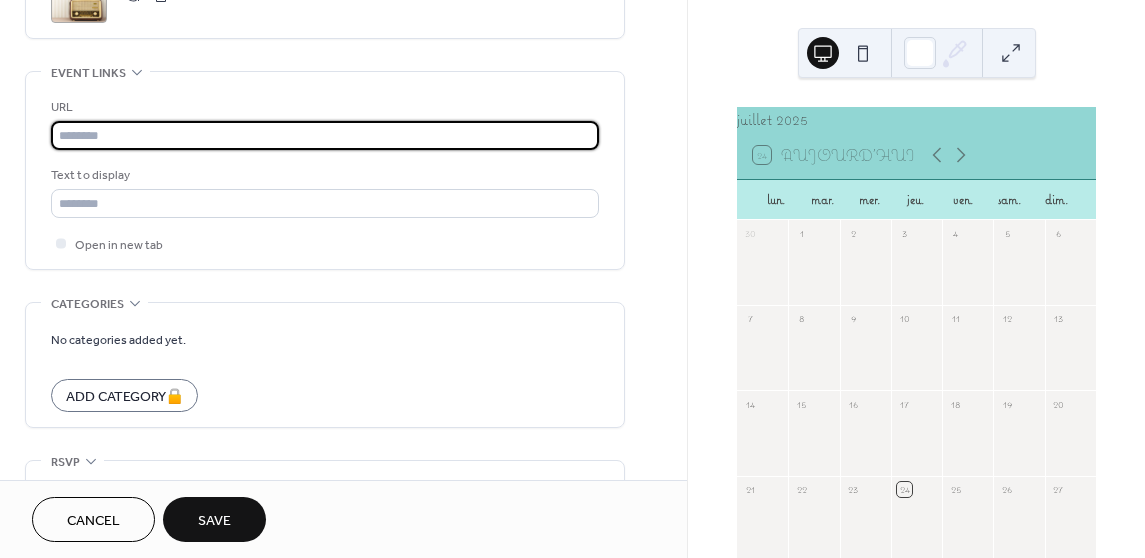 paste on "**********" 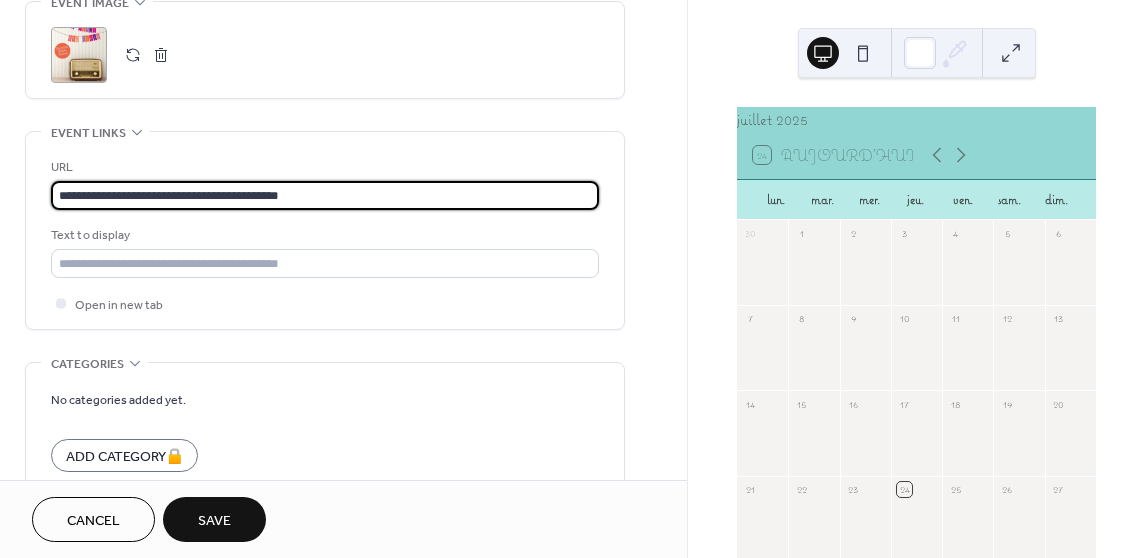 scroll, scrollTop: 1150, scrollLeft: 0, axis: vertical 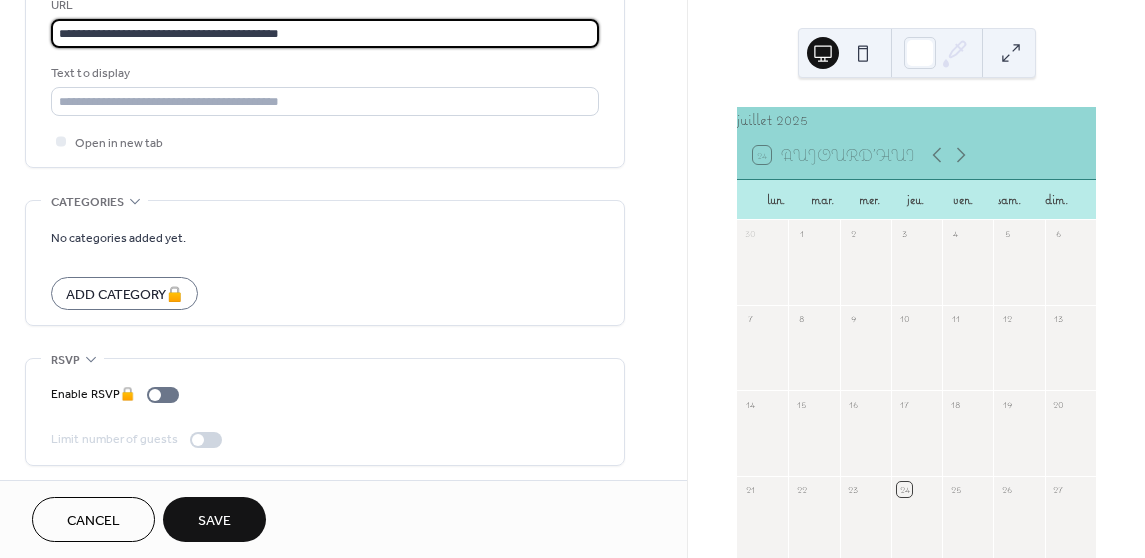 type on "**********" 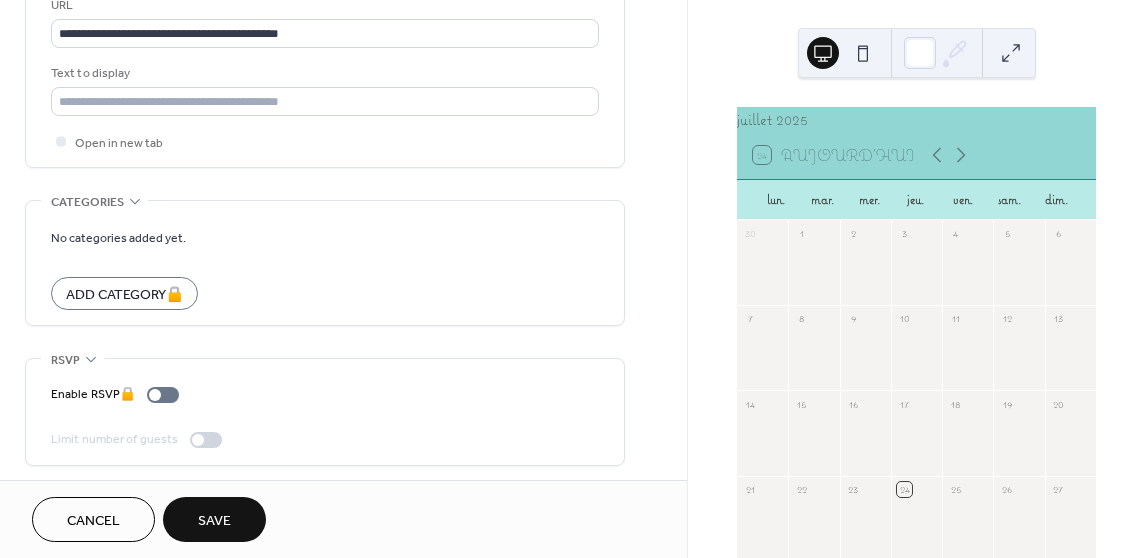 click on "Save" at bounding box center (214, 521) 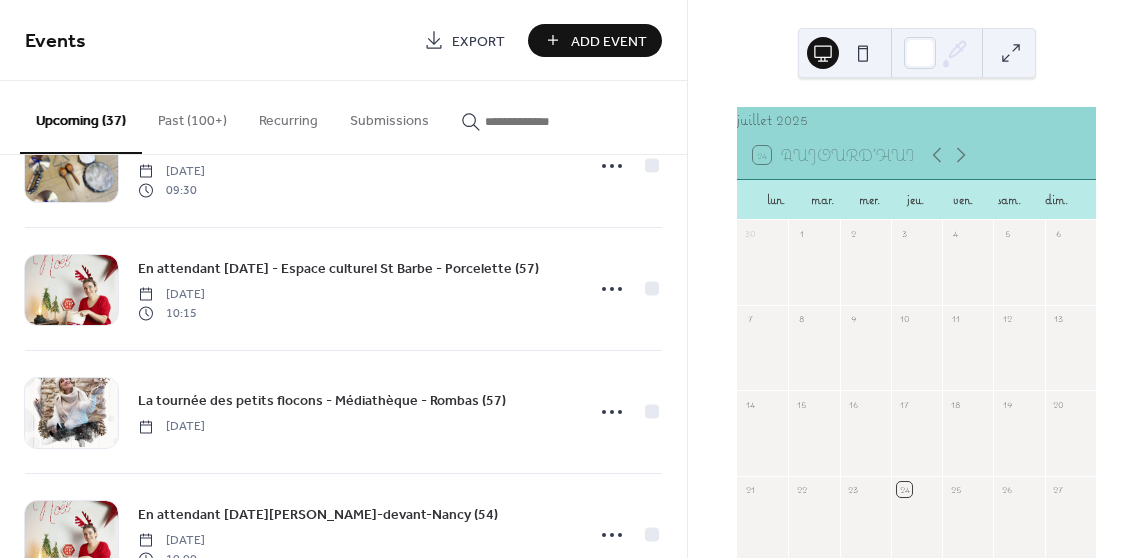 scroll, scrollTop: 3335, scrollLeft: 0, axis: vertical 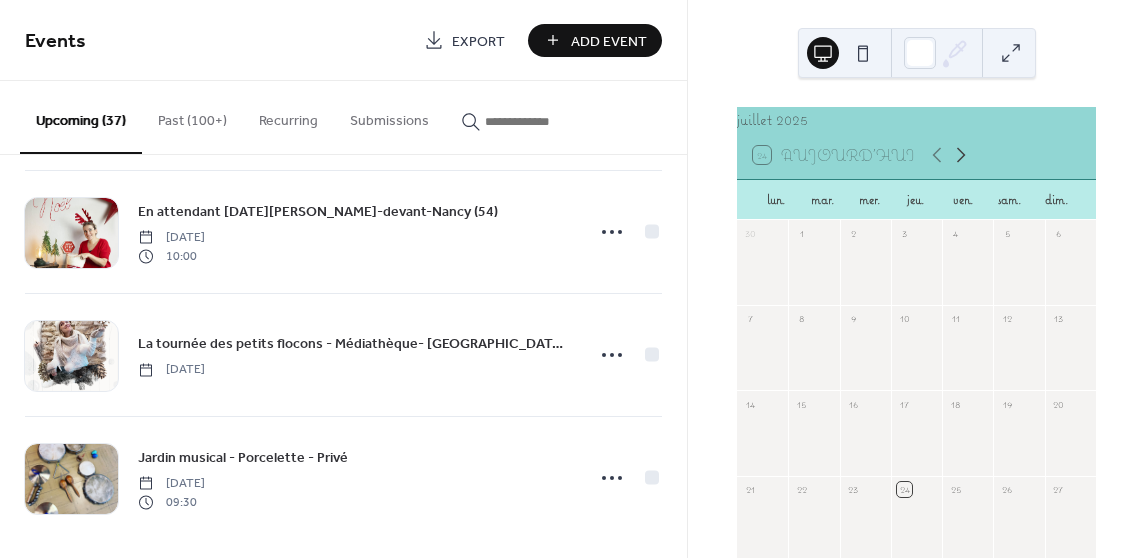 click 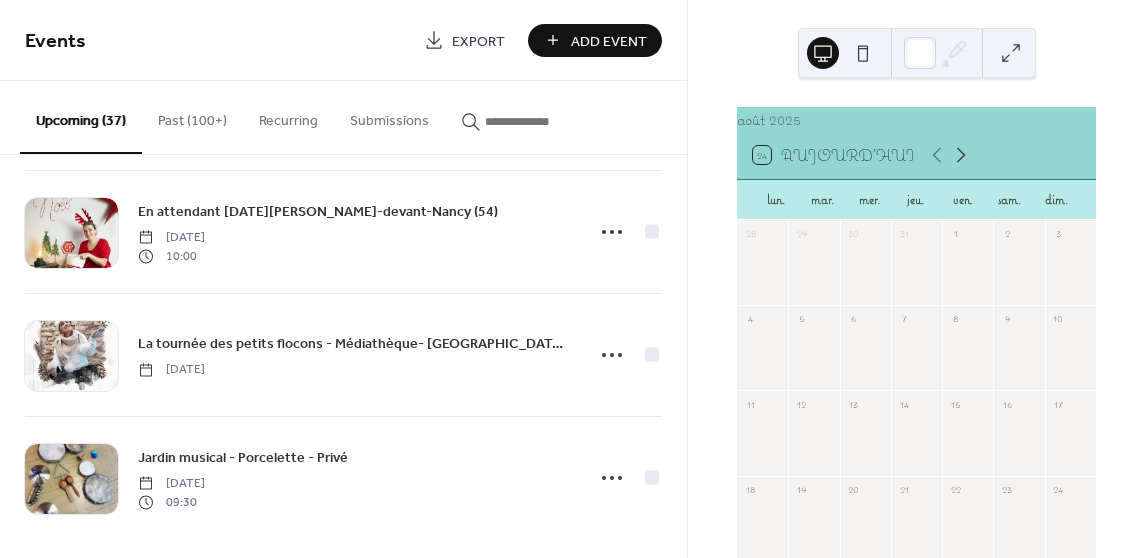 click 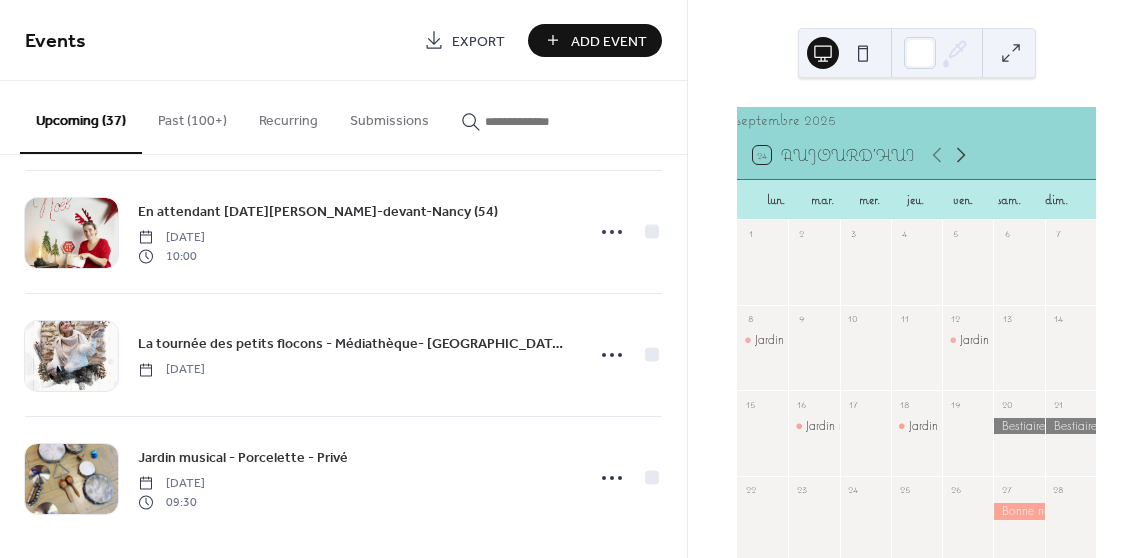 click 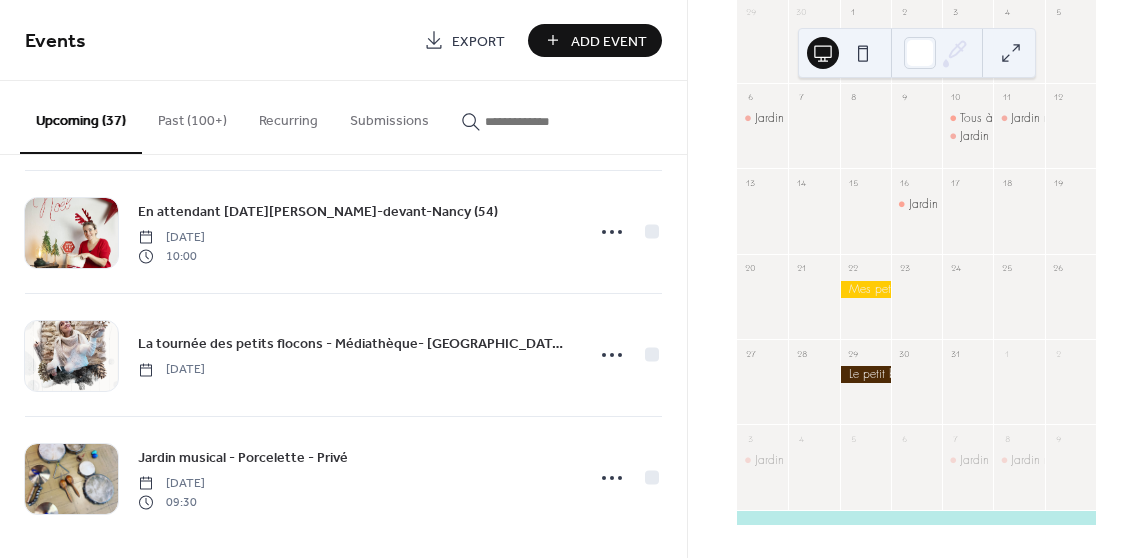 scroll, scrollTop: 232, scrollLeft: 0, axis: vertical 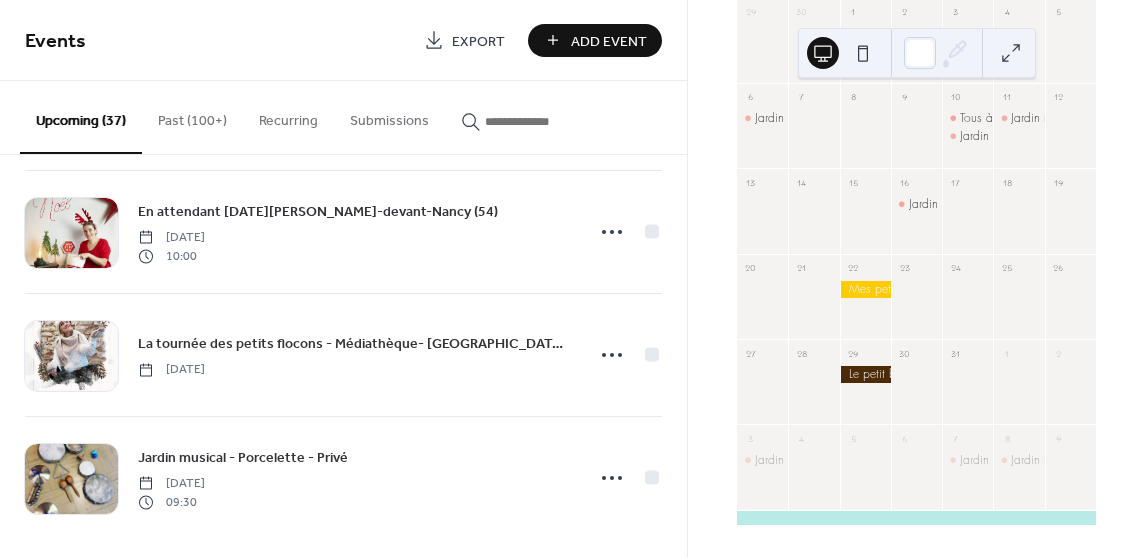 click at bounding box center [533, 116] 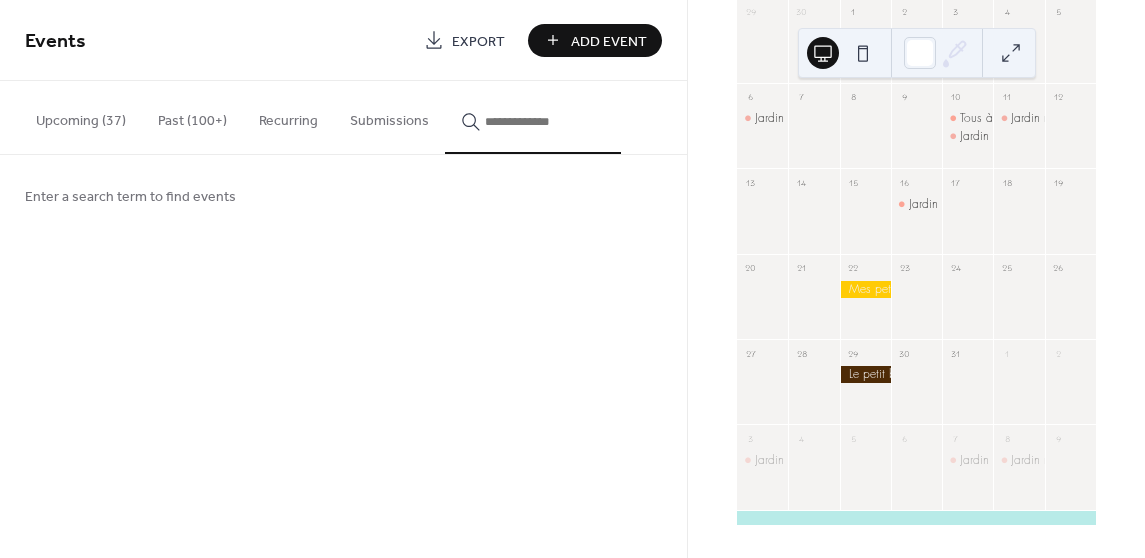 type 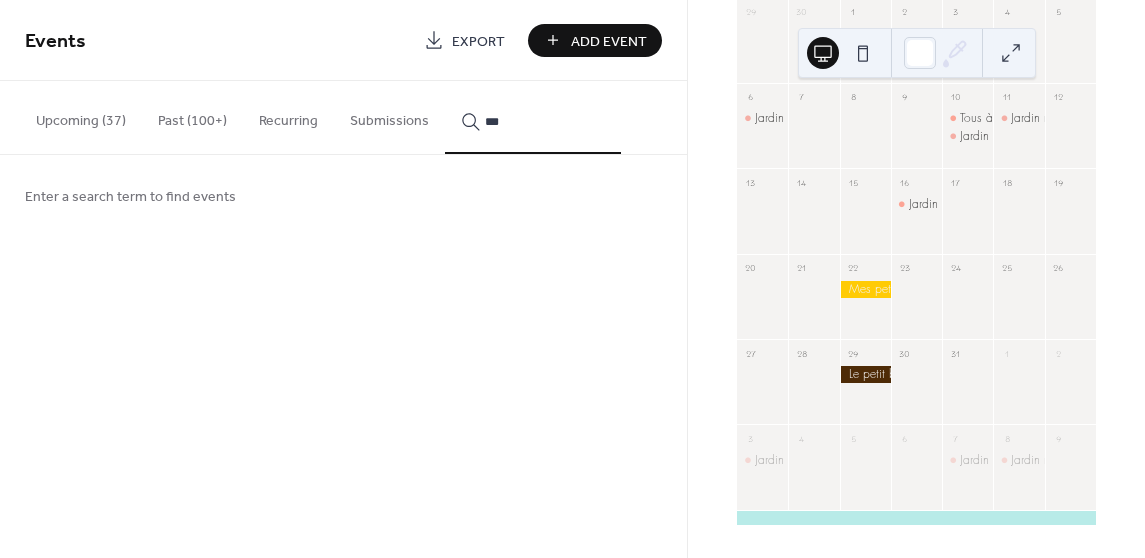 click on "**" at bounding box center [533, 117] 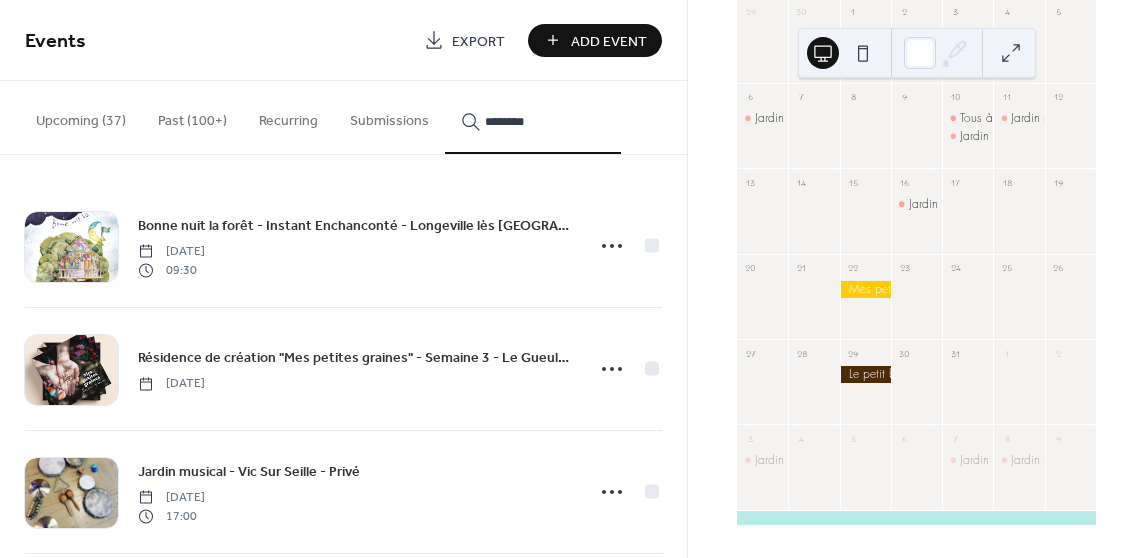 click on "********" at bounding box center [533, 117] 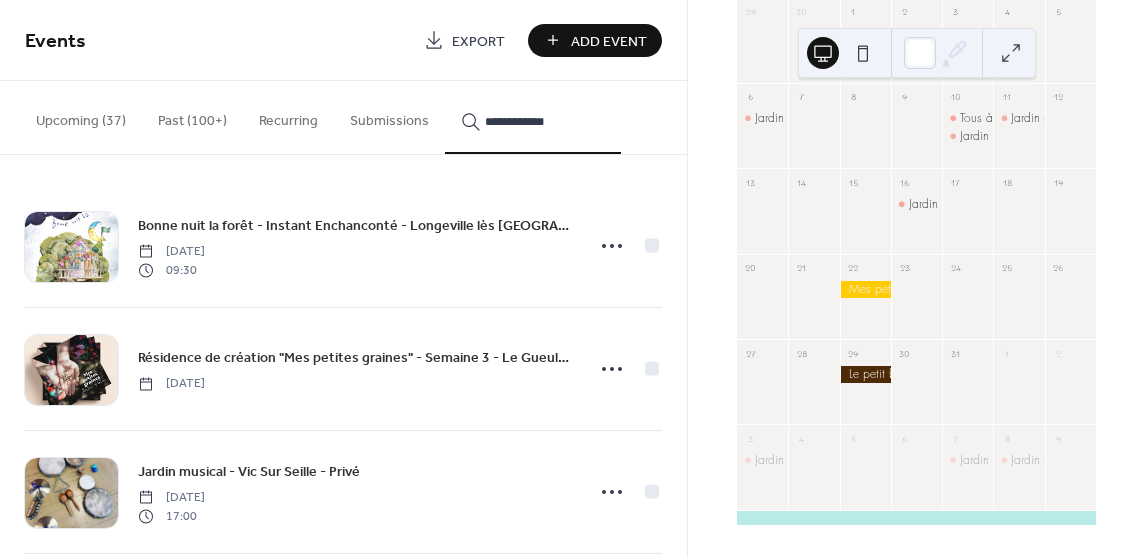 click on "**********" at bounding box center [533, 117] 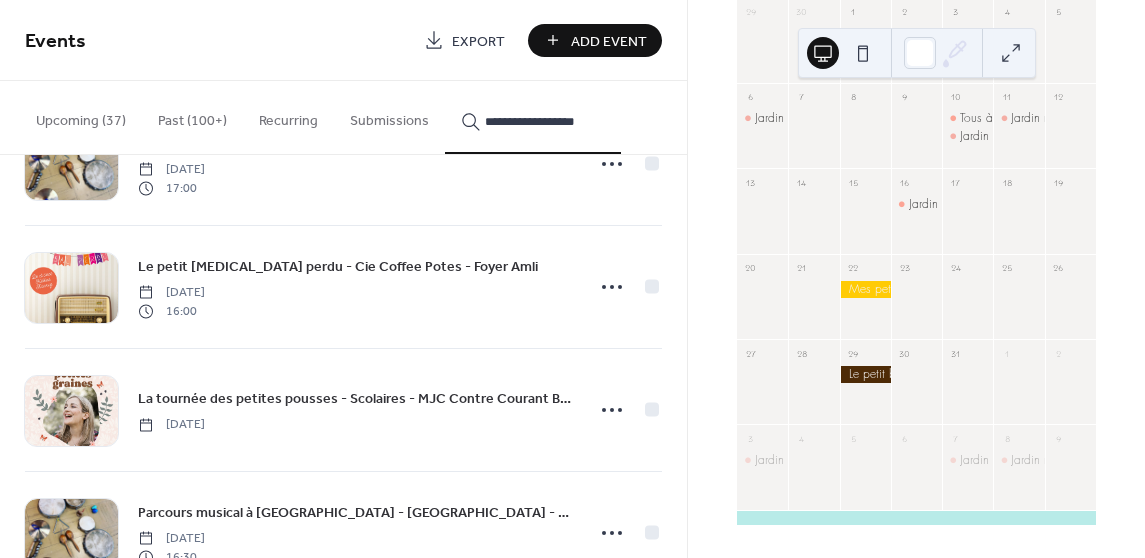 scroll, scrollTop: 347, scrollLeft: 0, axis: vertical 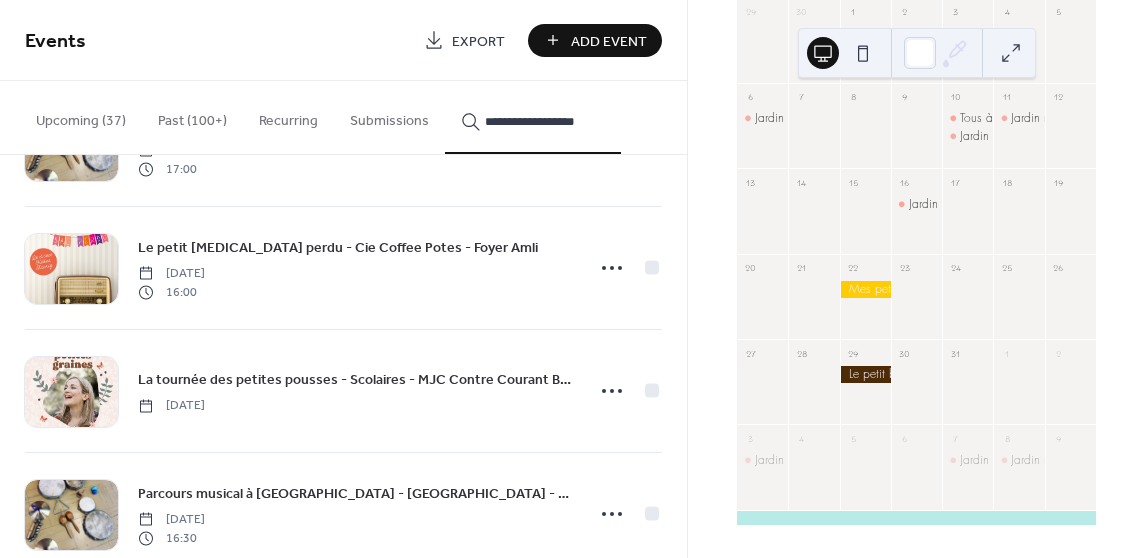 type on "**********" 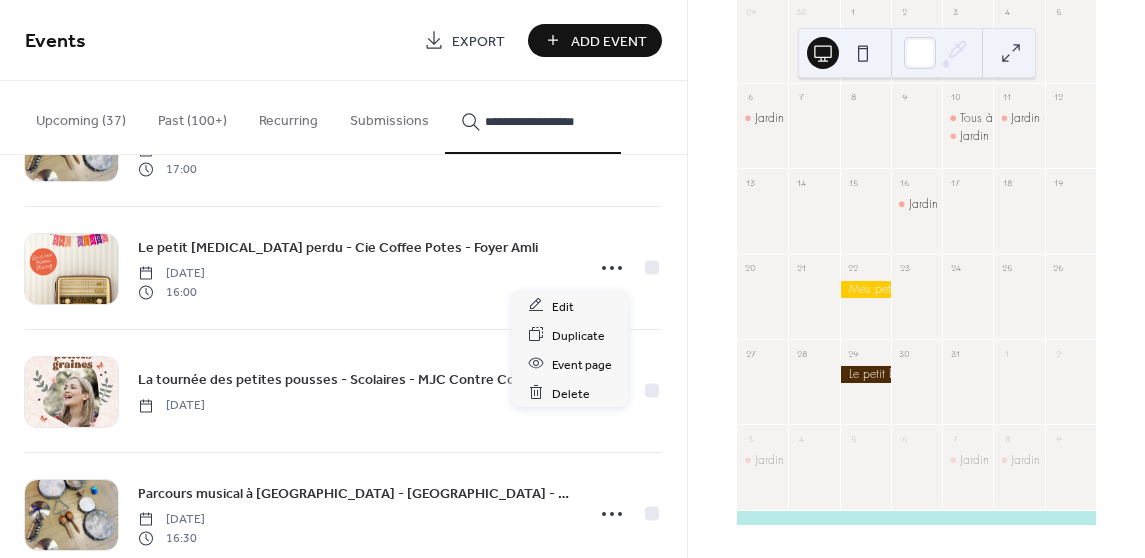 click 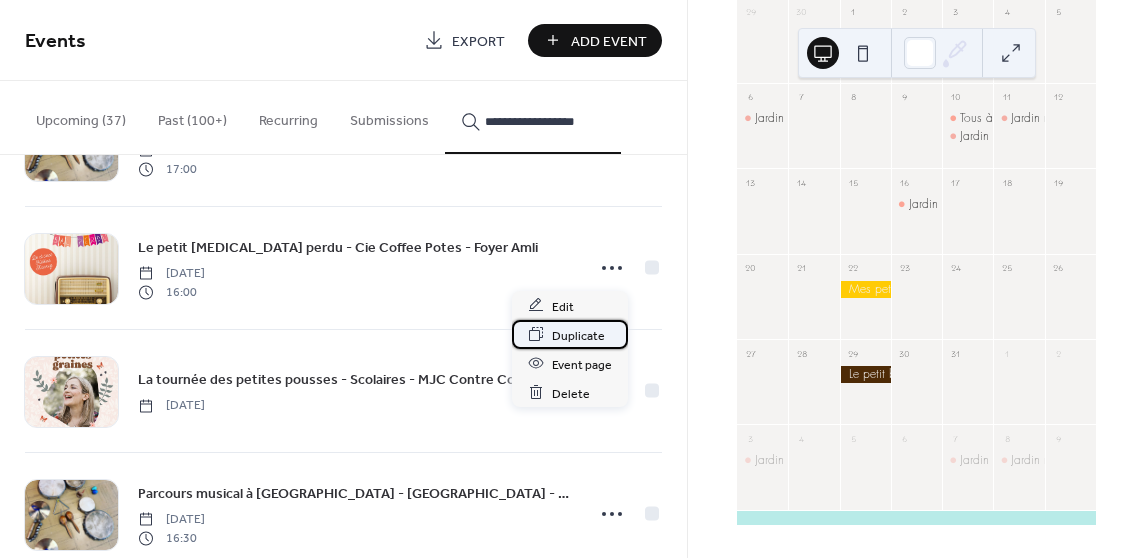 click on "Duplicate" at bounding box center (578, 335) 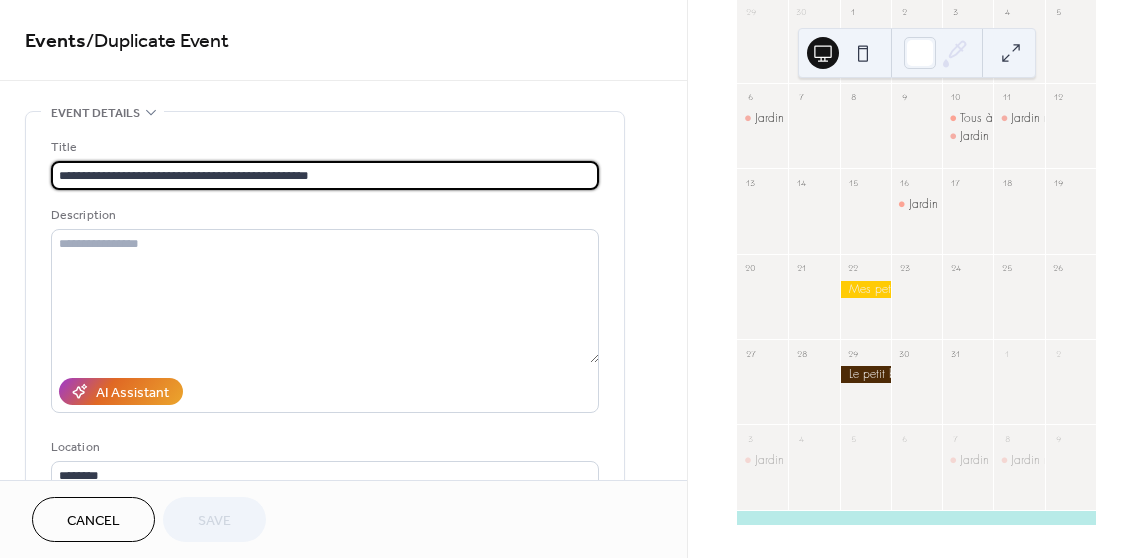 scroll, scrollTop: 0, scrollLeft: 0, axis: both 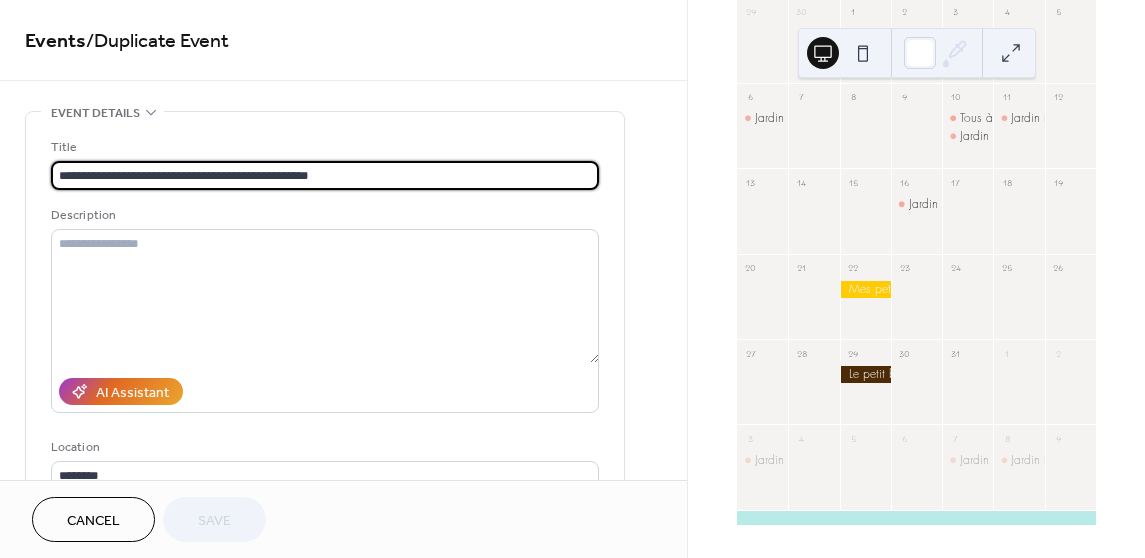 drag, startPoint x: 335, startPoint y: 178, endPoint x: 161, endPoint y: 178, distance: 174 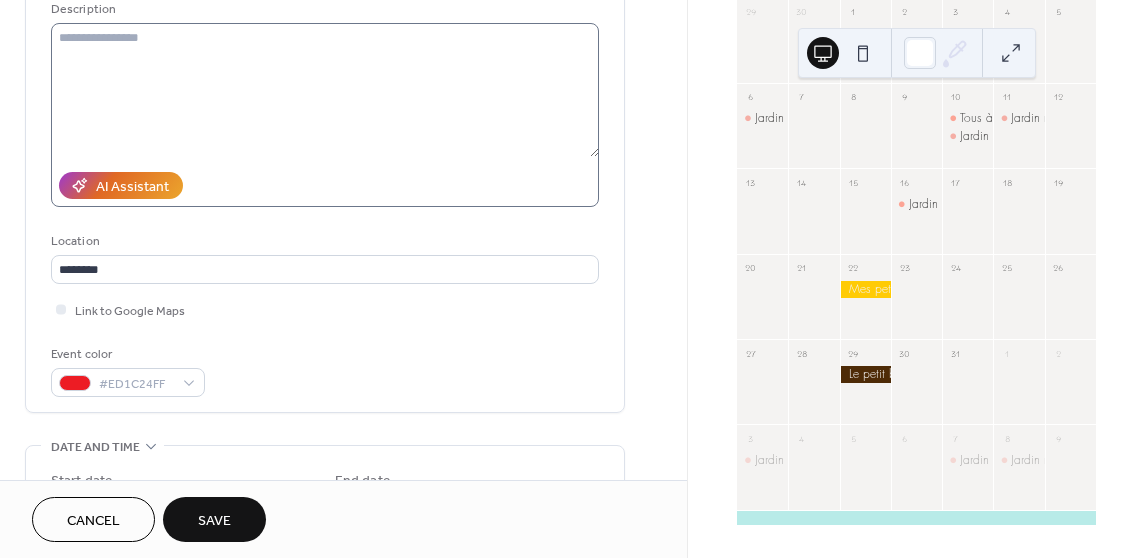 scroll, scrollTop: 207, scrollLeft: 0, axis: vertical 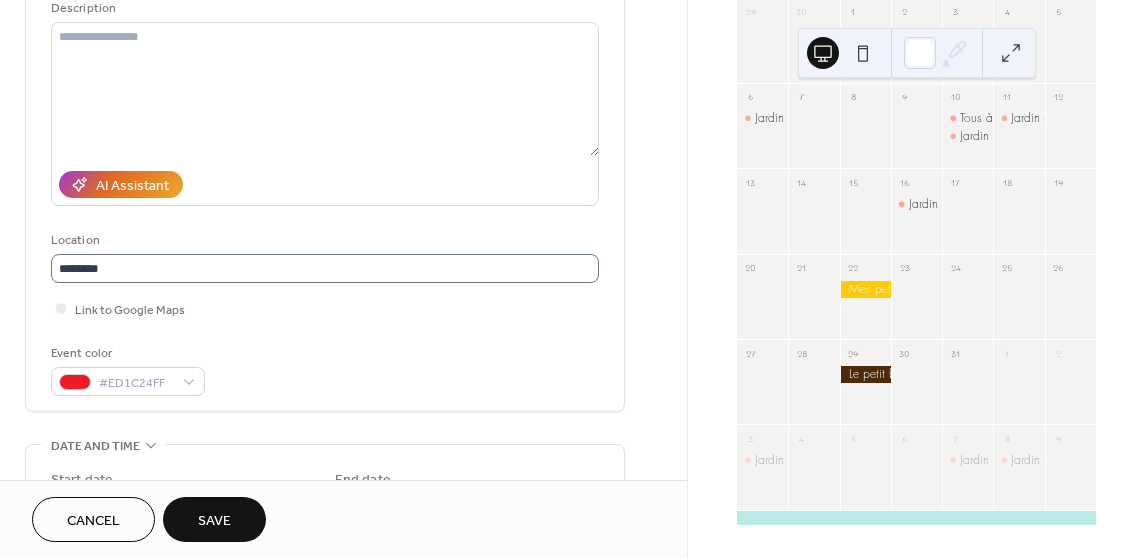 type on "**********" 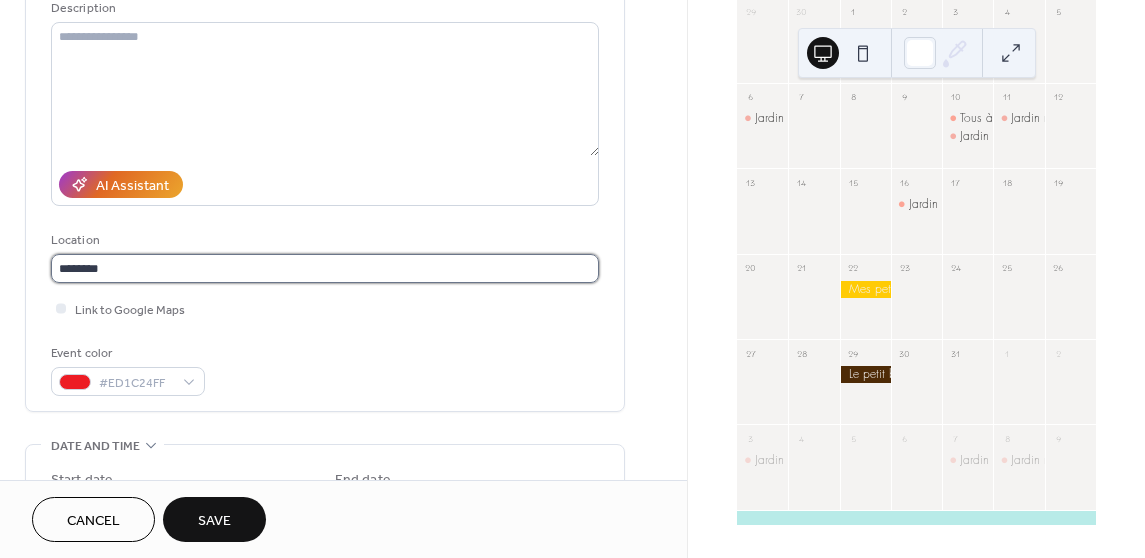 scroll, scrollTop: 0, scrollLeft: 0, axis: both 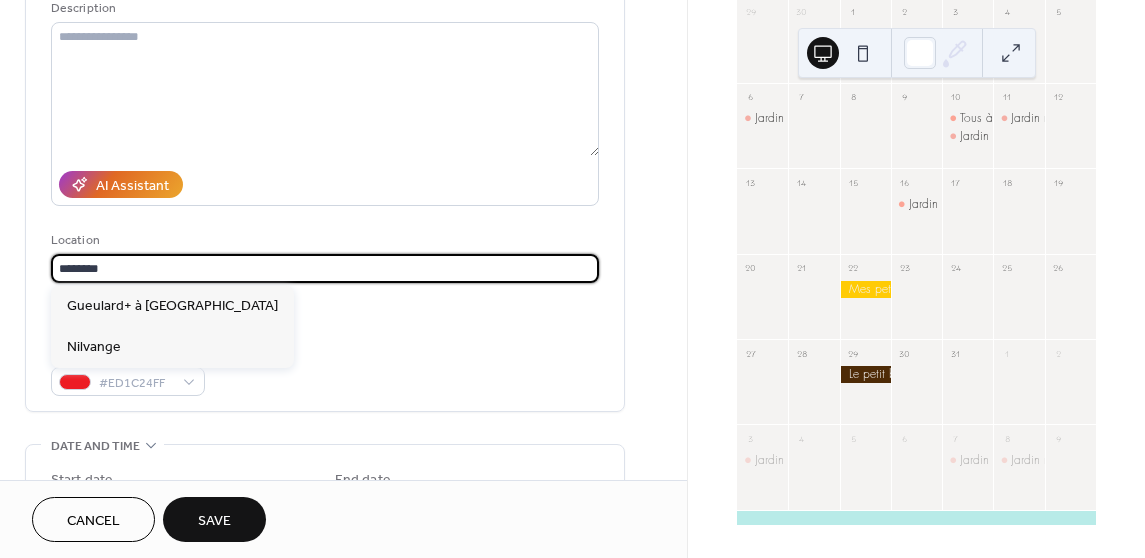 drag, startPoint x: 132, startPoint y: 268, endPoint x: 44, endPoint y: 270, distance: 88.02273 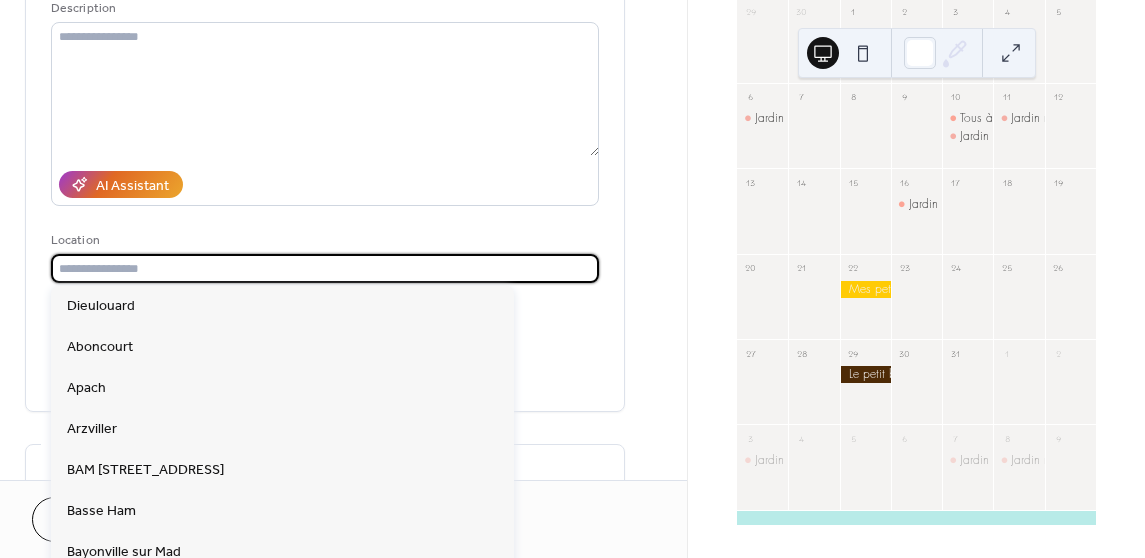scroll, scrollTop: 0, scrollLeft: 0, axis: both 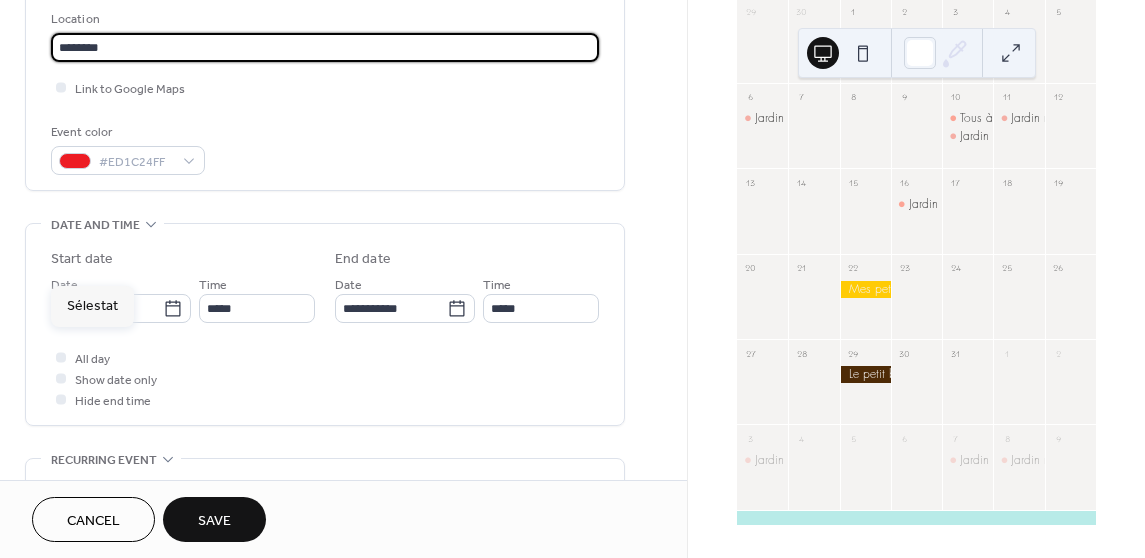 type on "********" 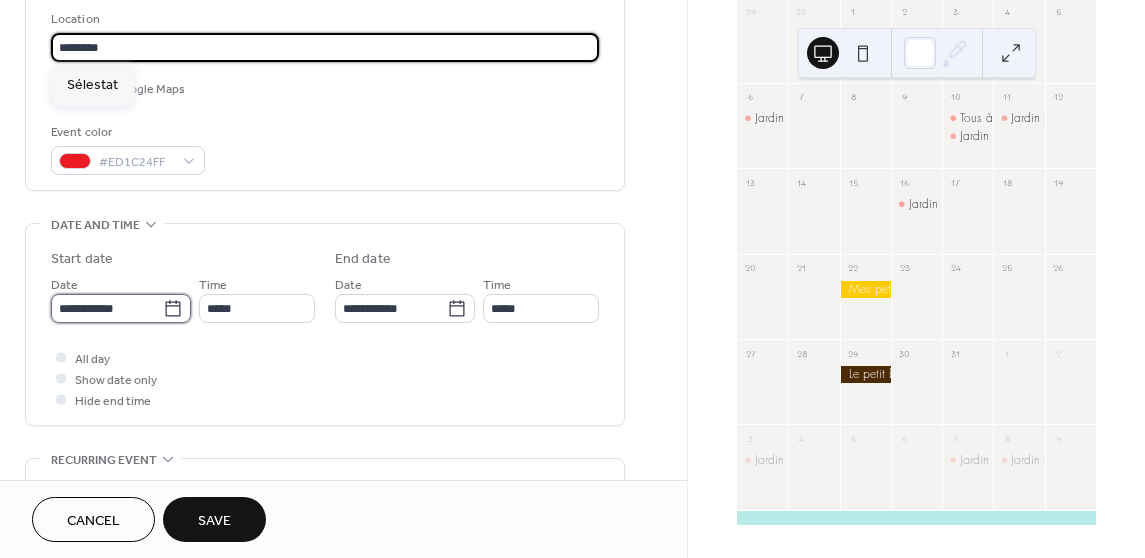 type 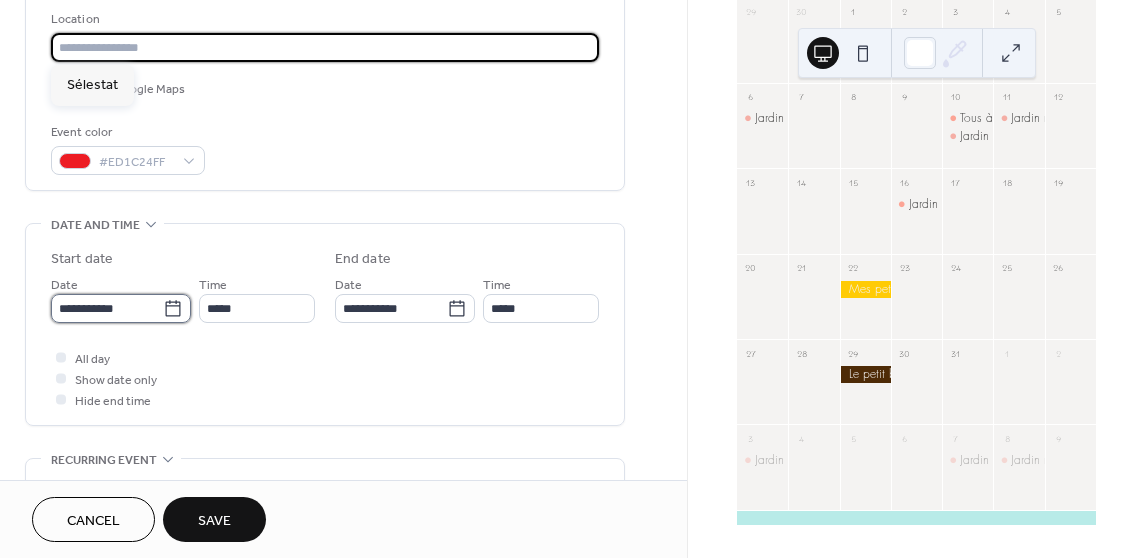 click on "**********" at bounding box center (107, 308) 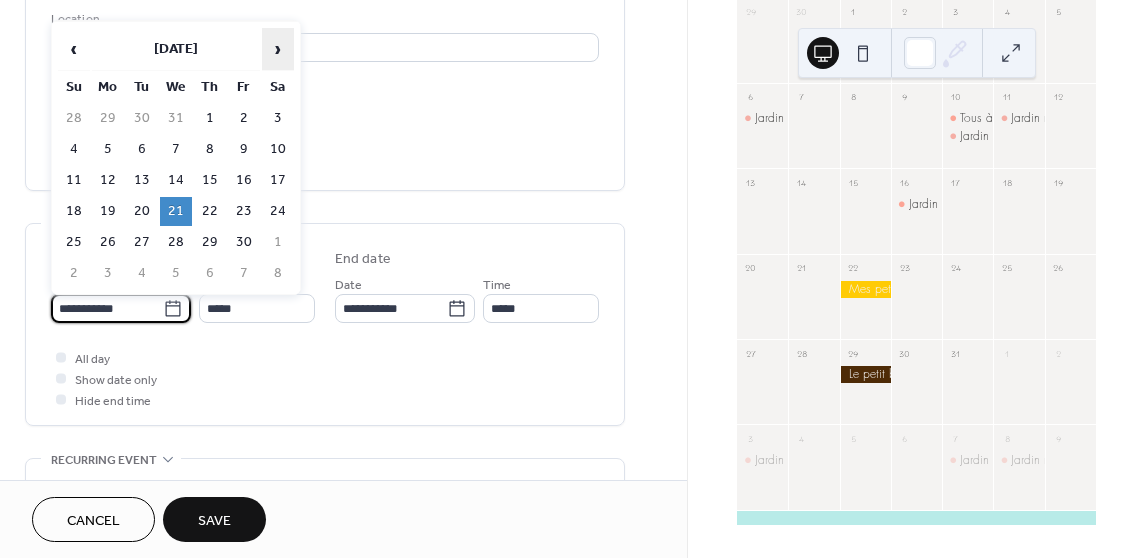 click on "›" at bounding box center (278, 49) 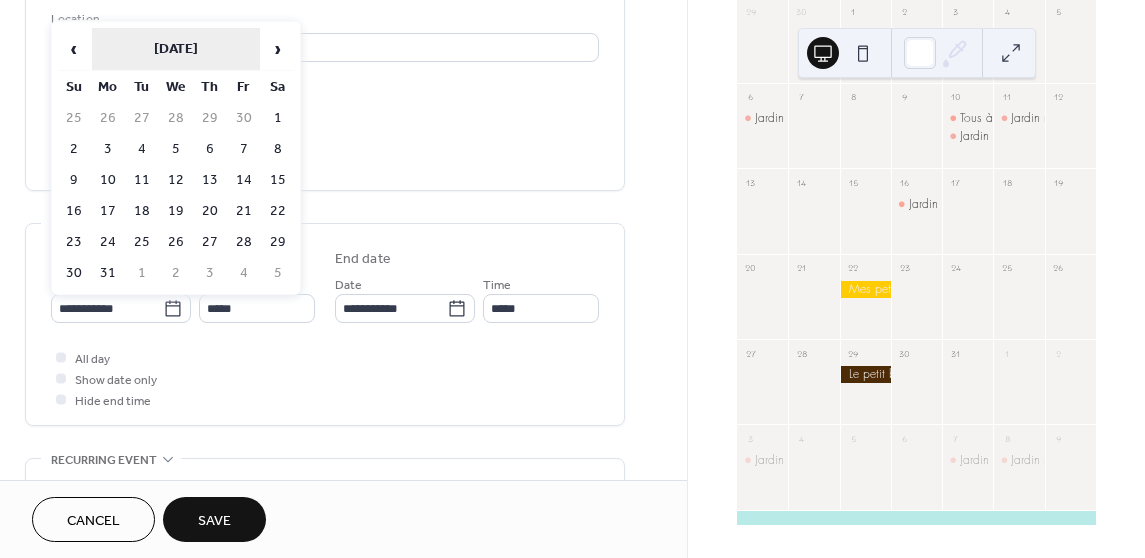 click on "[DATE]" at bounding box center [176, 49] 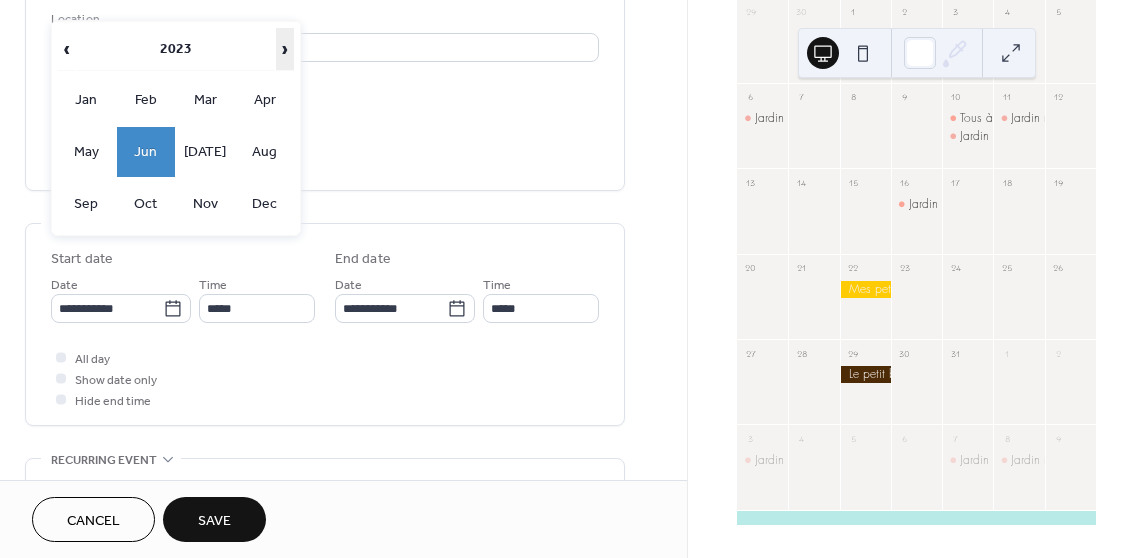 click on "›" at bounding box center (285, 49) 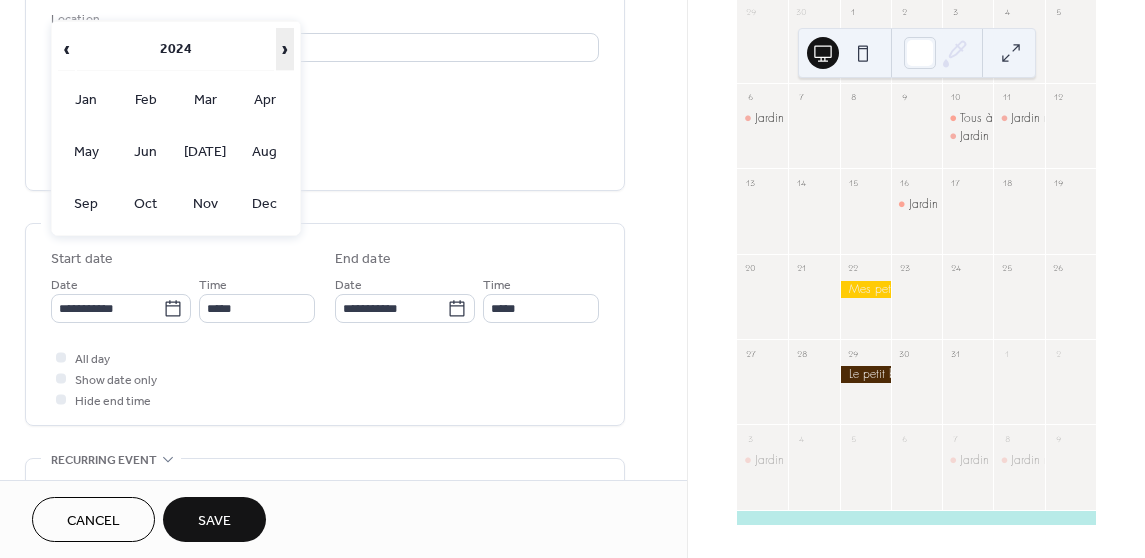 click on "›" at bounding box center (285, 49) 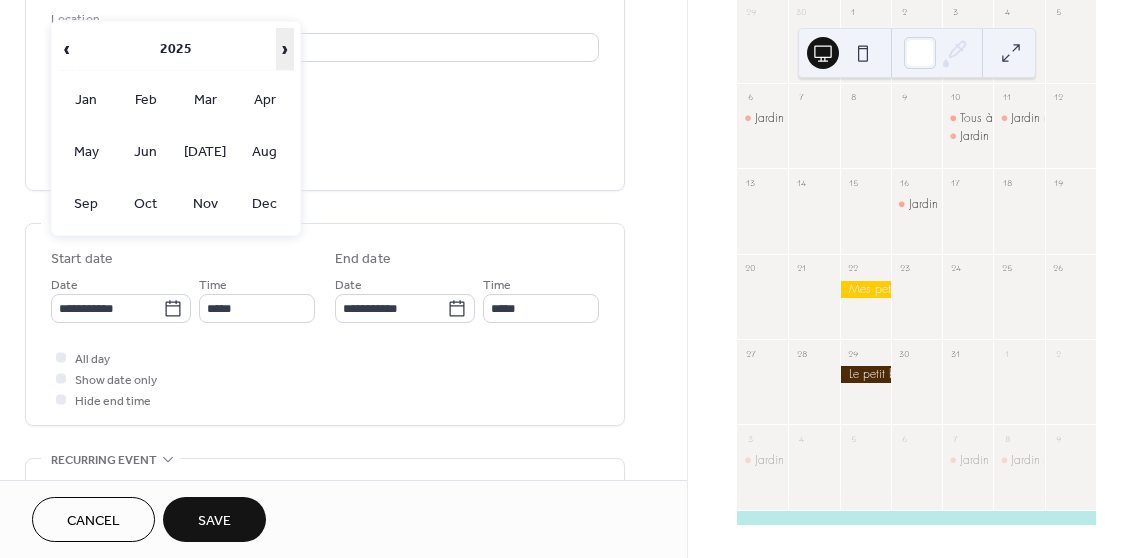 click on "›" at bounding box center [285, 49] 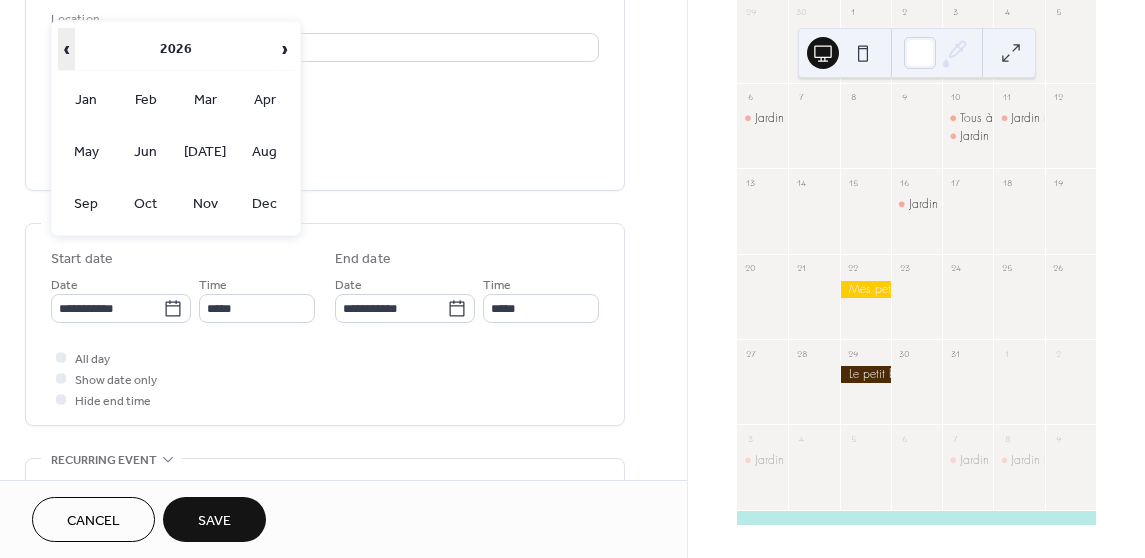 click on "‹" at bounding box center (67, 49) 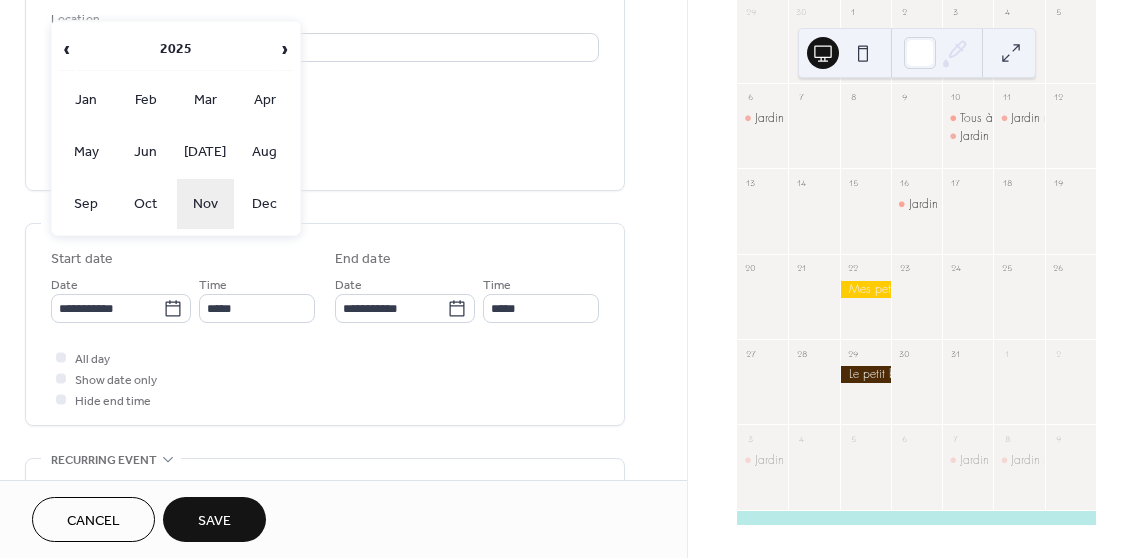 click on "Nov" at bounding box center [206, 204] 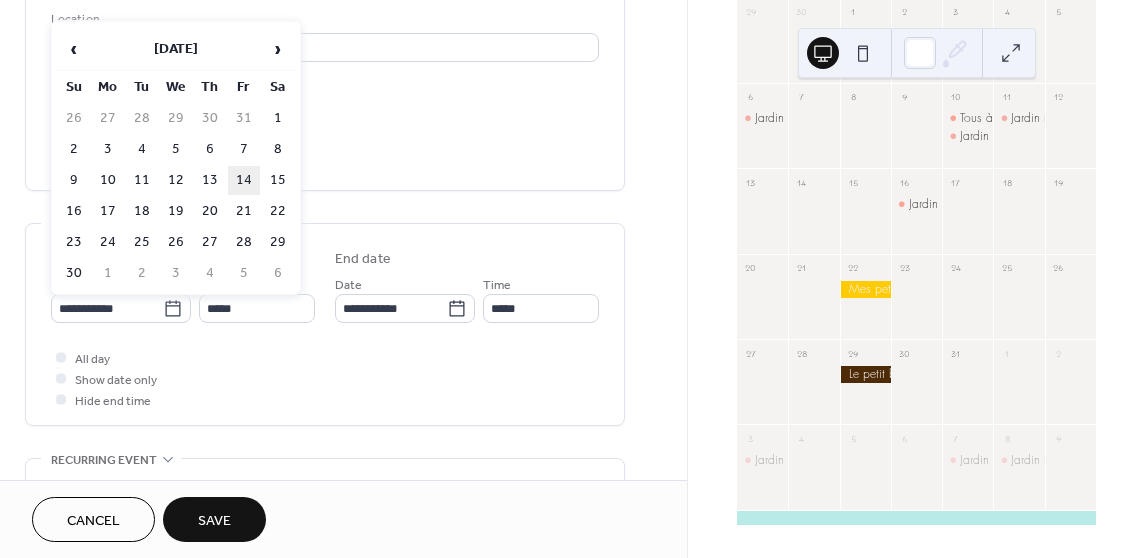 click on "14" at bounding box center (244, 180) 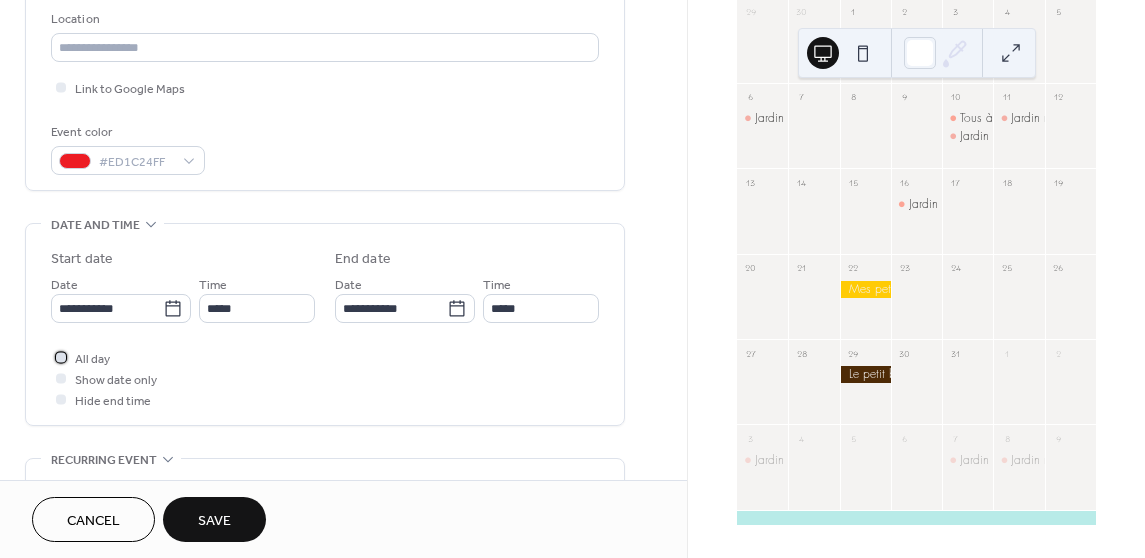 click on "All day" at bounding box center [92, 359] 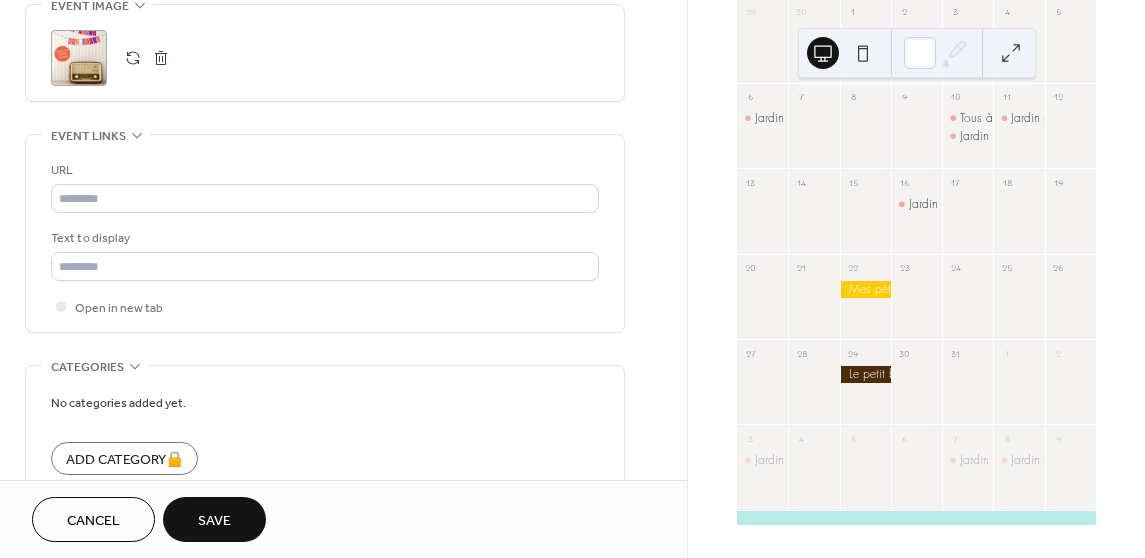 scroll, scrollTop: 996, scrollLeft: 0, axis: vertical 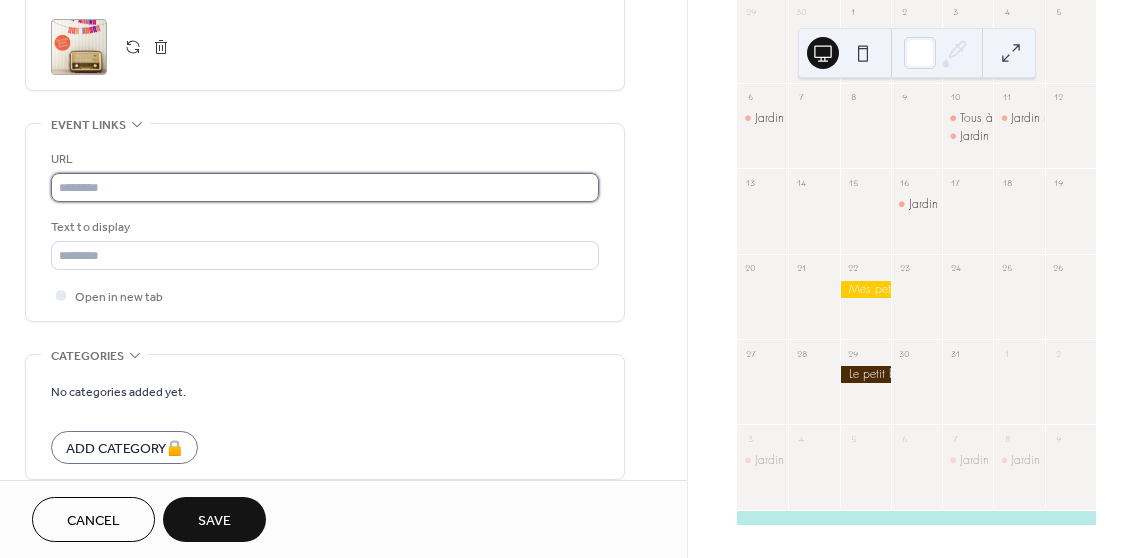 click at bounding box center [325, 187] 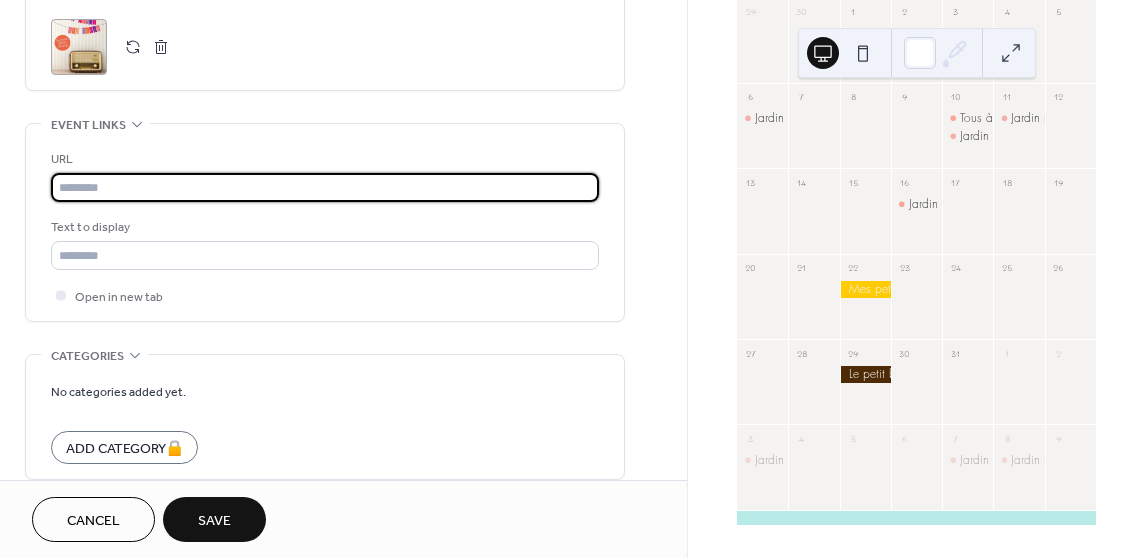 paste on "**********" 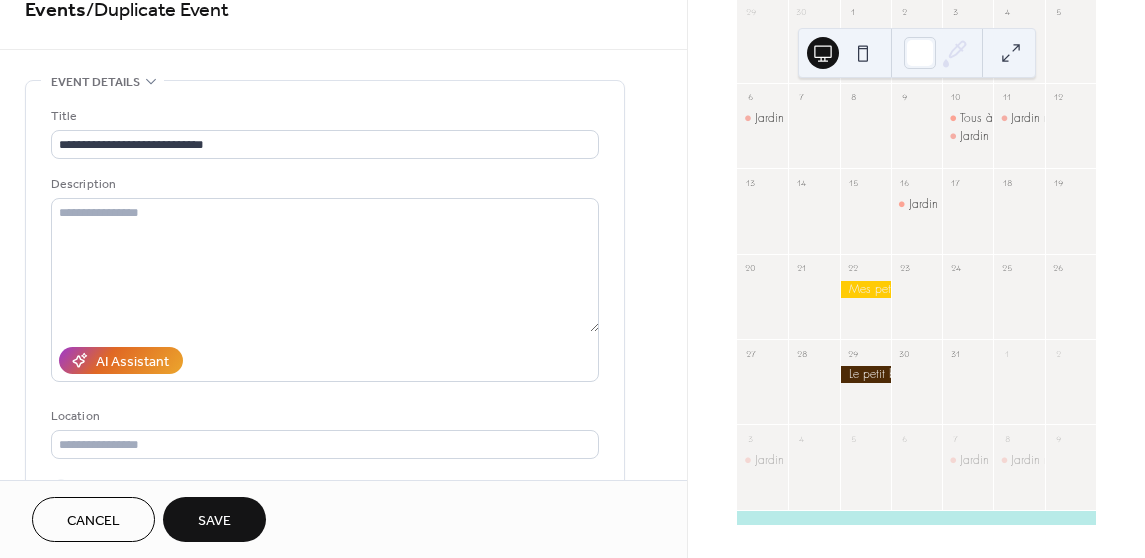 scroll, scrollTop: 0, scrollLeft: 0, axis: both 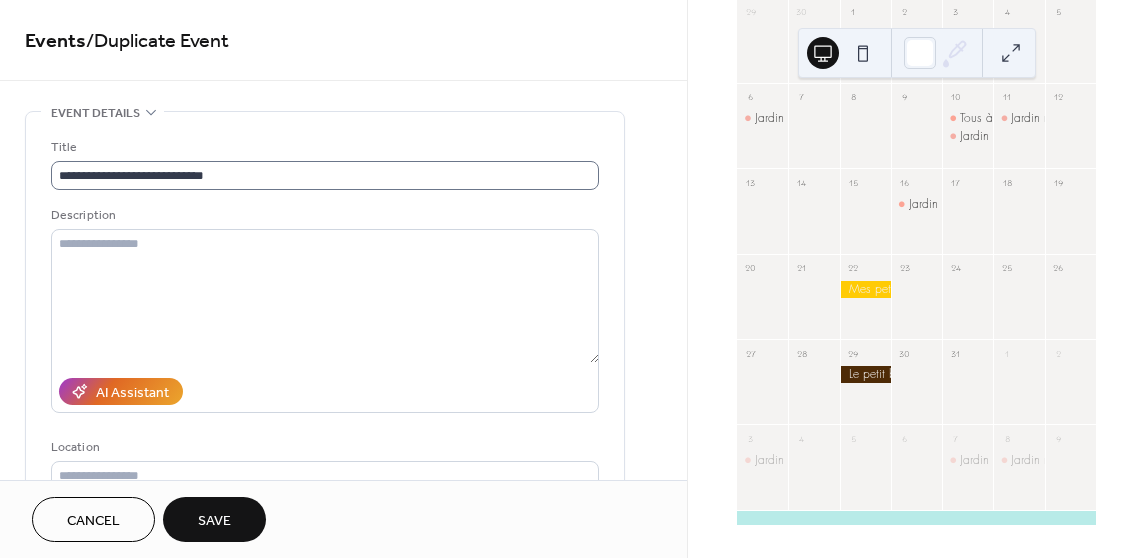 type on "**********" 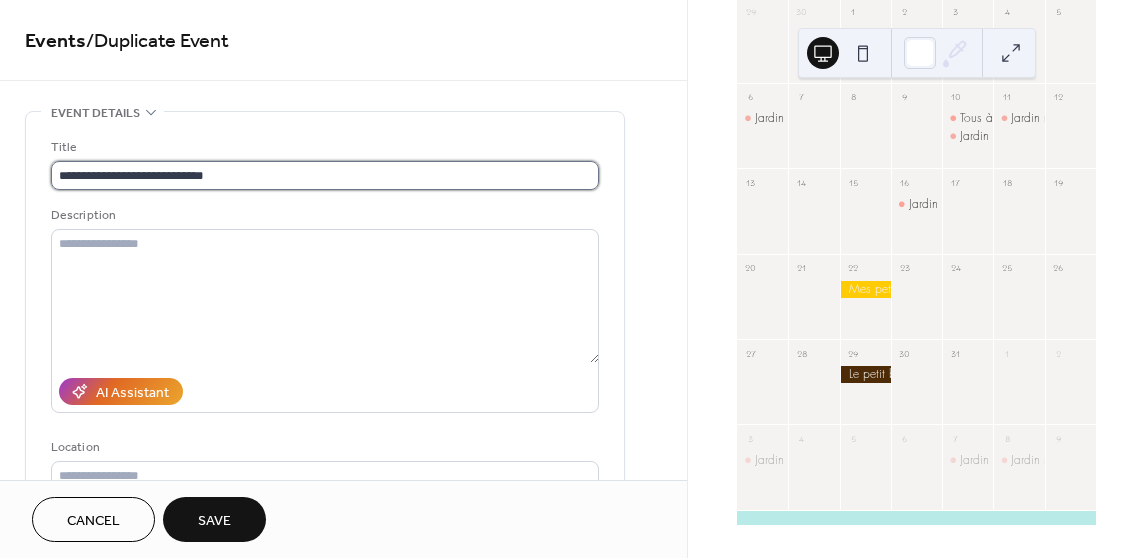 click on "**********" at bounding box center [325, 175] 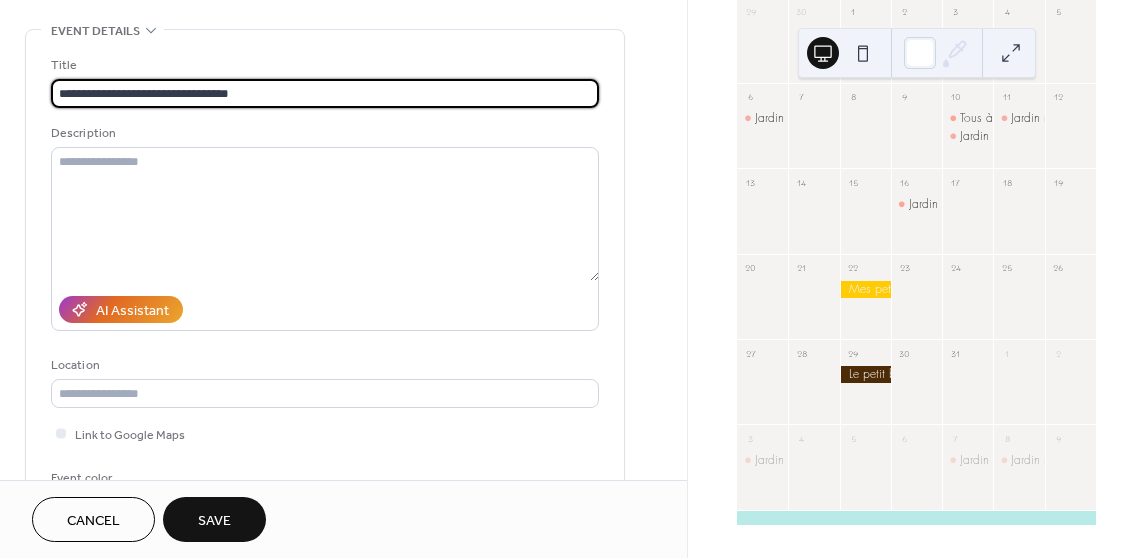 scroll, scrollTop: 81, scrollLeft: 0, axis: vertical 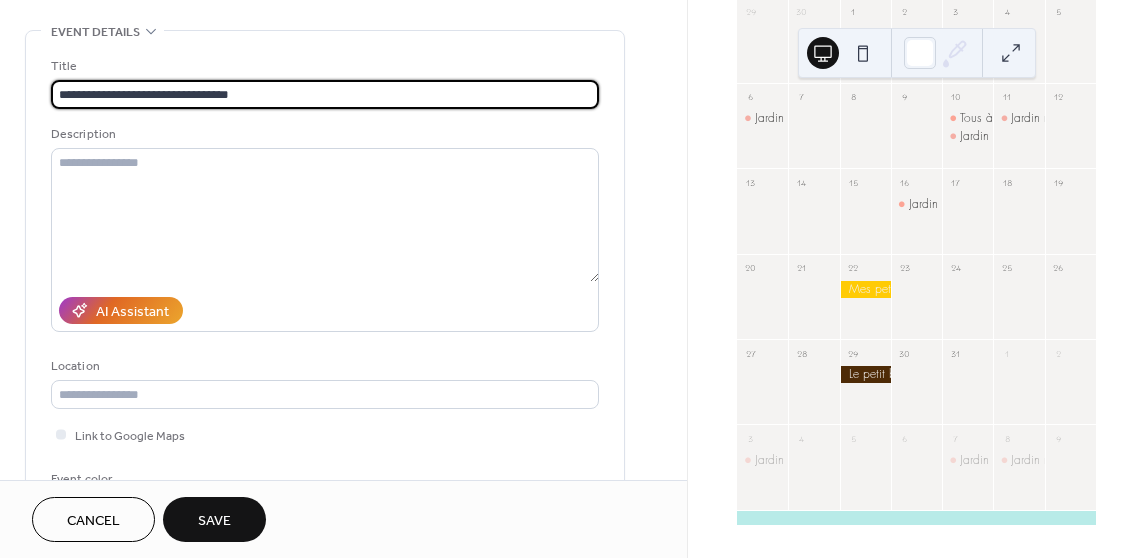 drag, startPoint x: 160, startPoint y: 99, endPoint x: 206, endPoint y: 100, distance: 46.010868 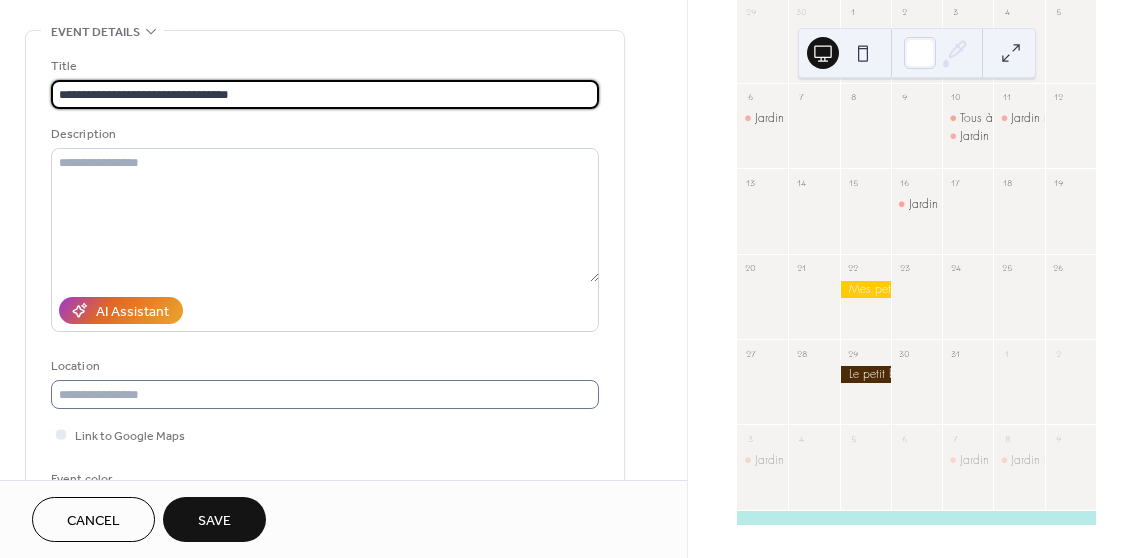 type on "**********" 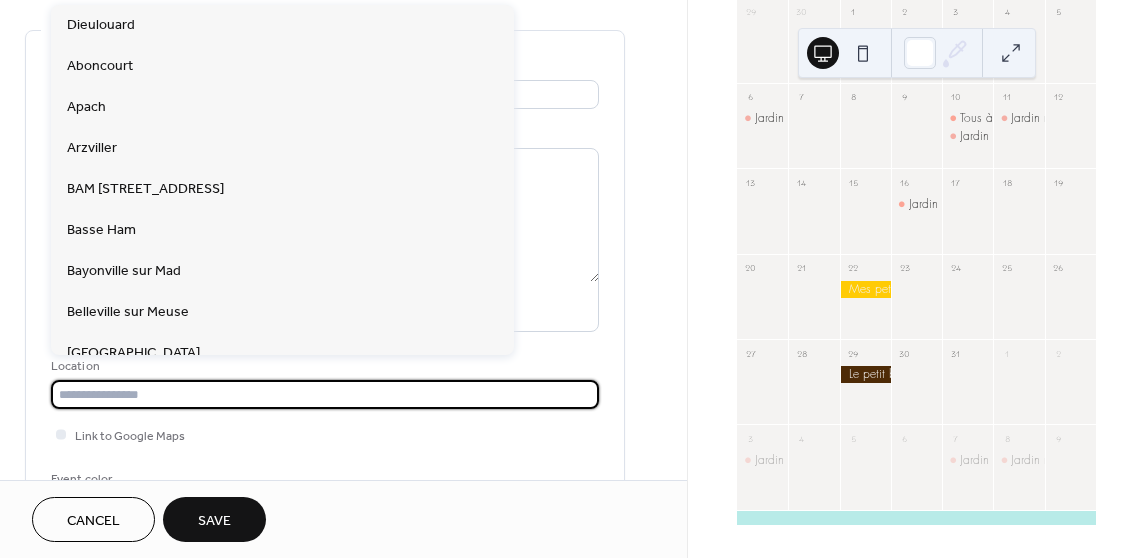 click at bounding box center [325, 394] 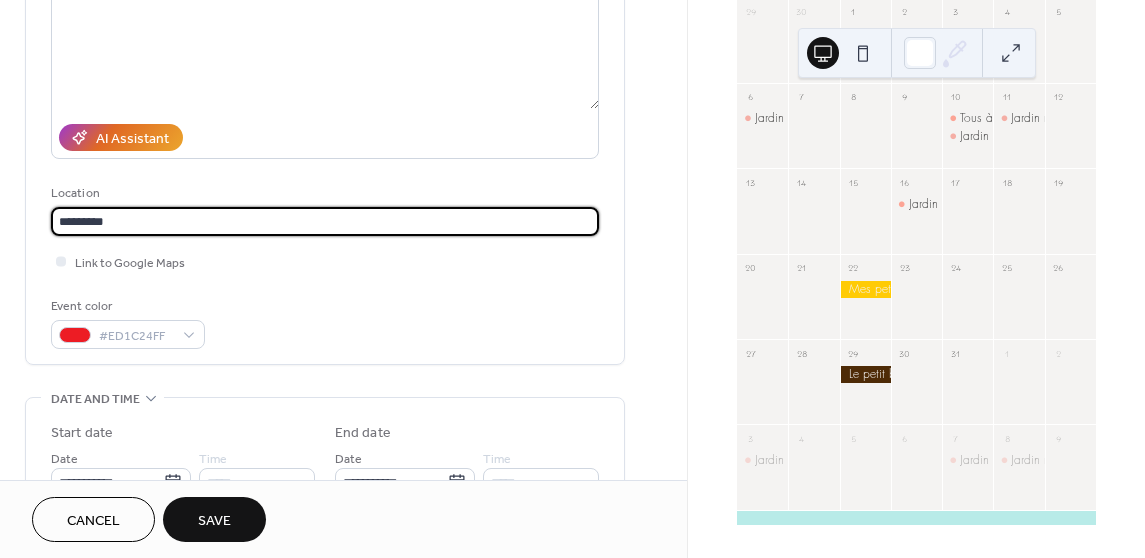 scroll, scrollTop: 277, scrollLeft: 0, axis: vertical 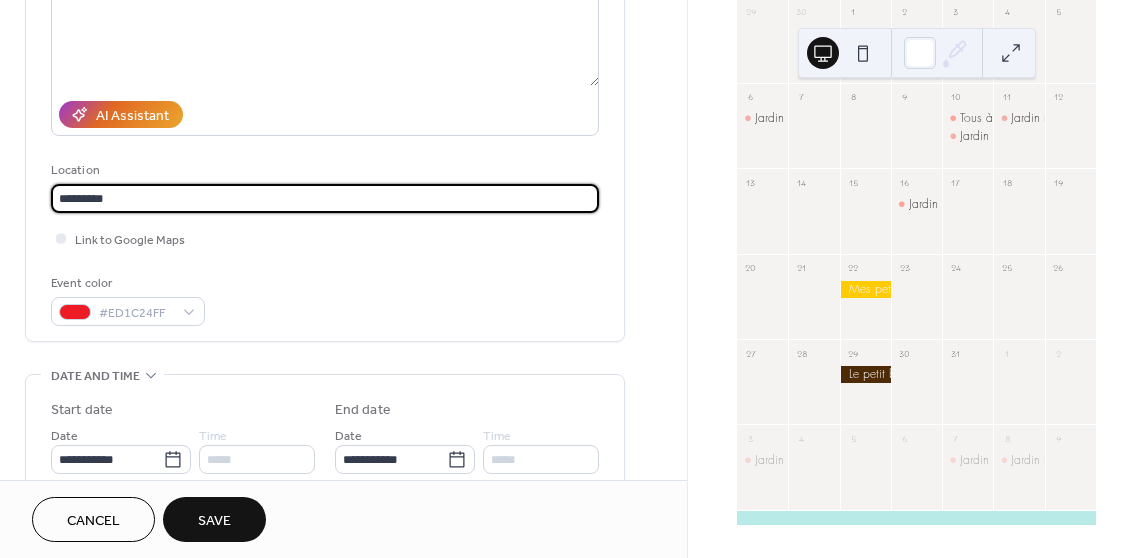 type on "********" 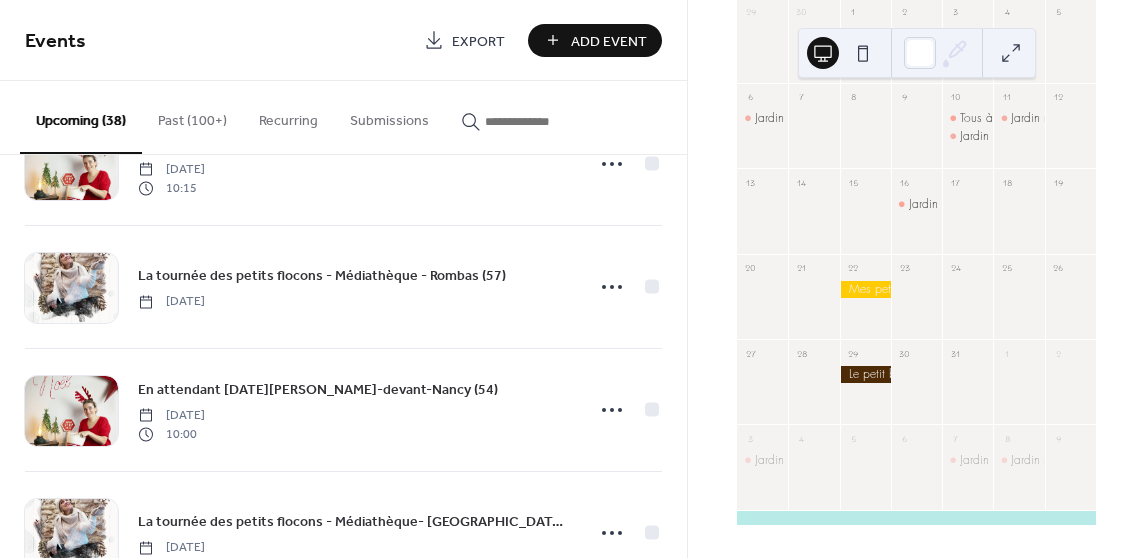 scroll, scrollTop: 3335, scrollLeft: 0, axis: vertical 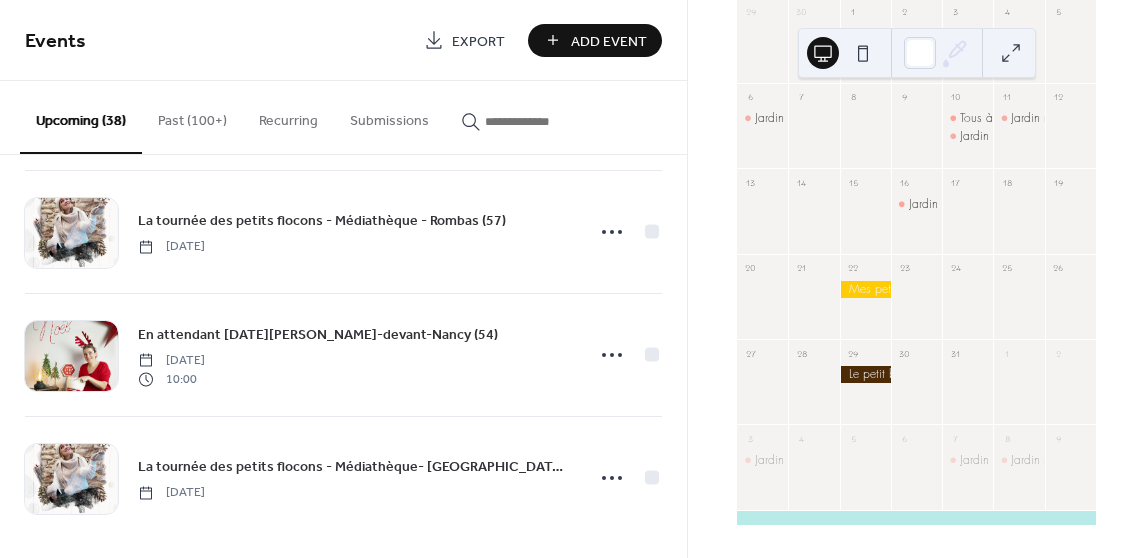 click at bounding box center [545, 121] 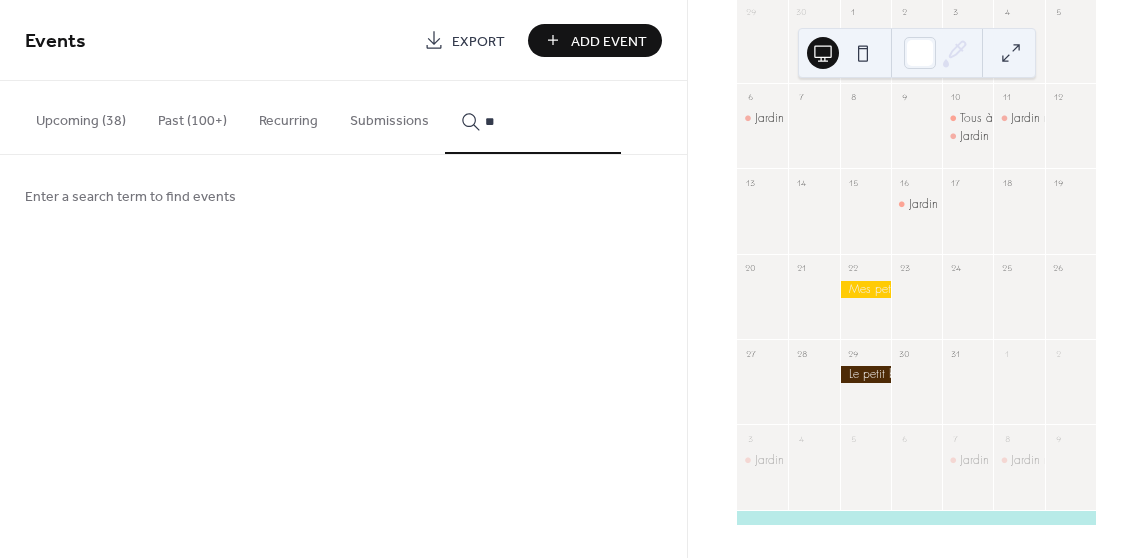 click on "**" at bounding box center [533, 117] 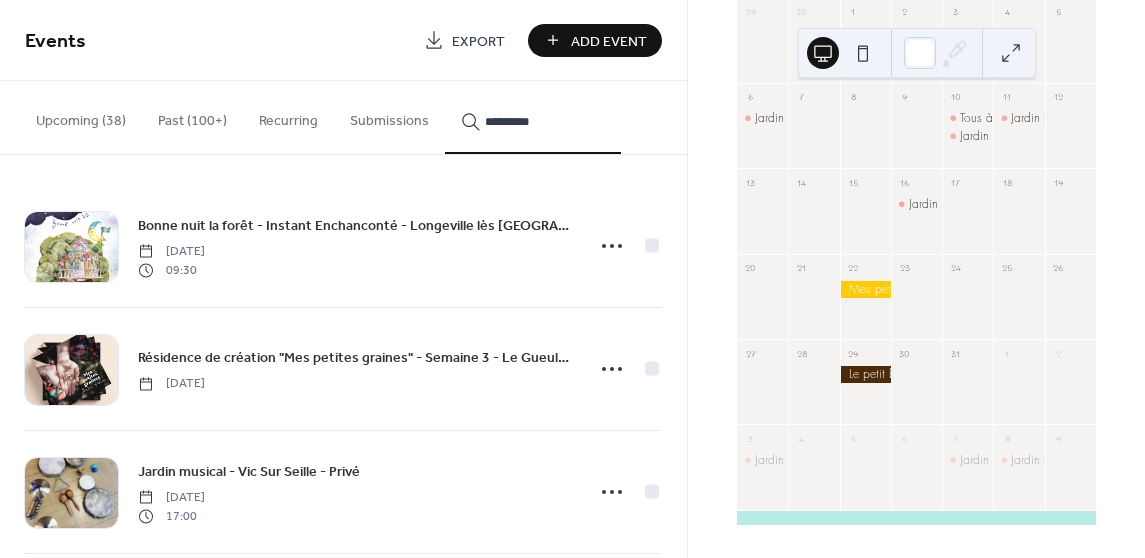 click on "********" at bounding box center (533, 117) 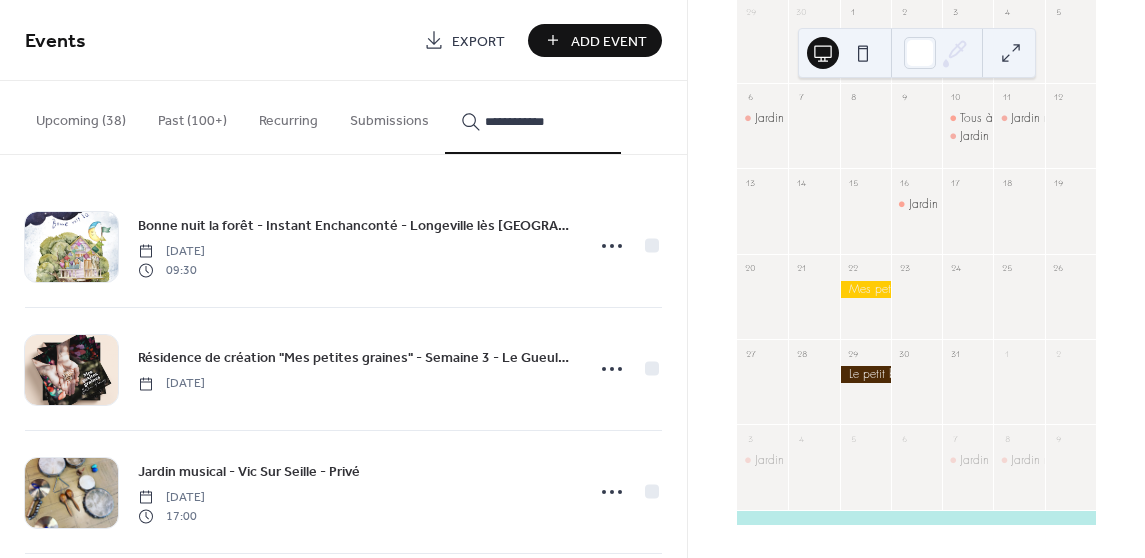 click on "**********" at bounding box center (533, 117) 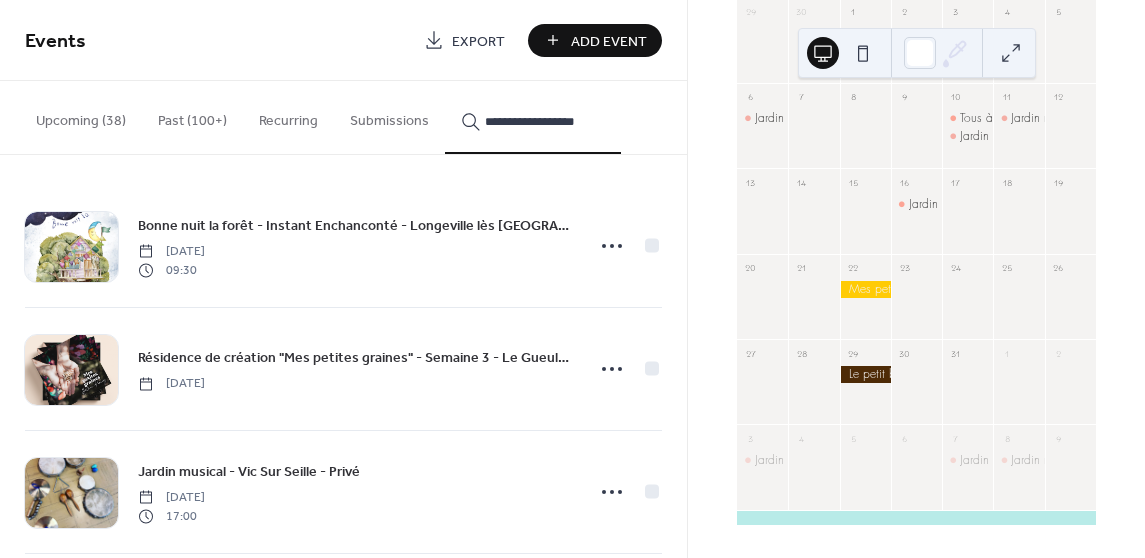 click on "**********" at bounding box center [533, 117] 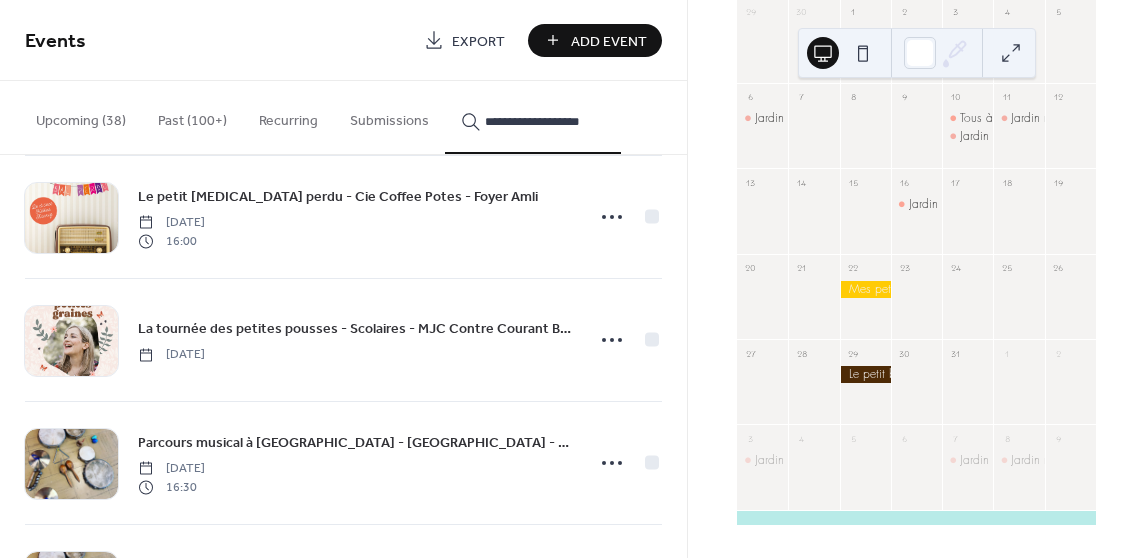 scroll, scrollTop: 390, scrollLeft: 0, axis: vertical 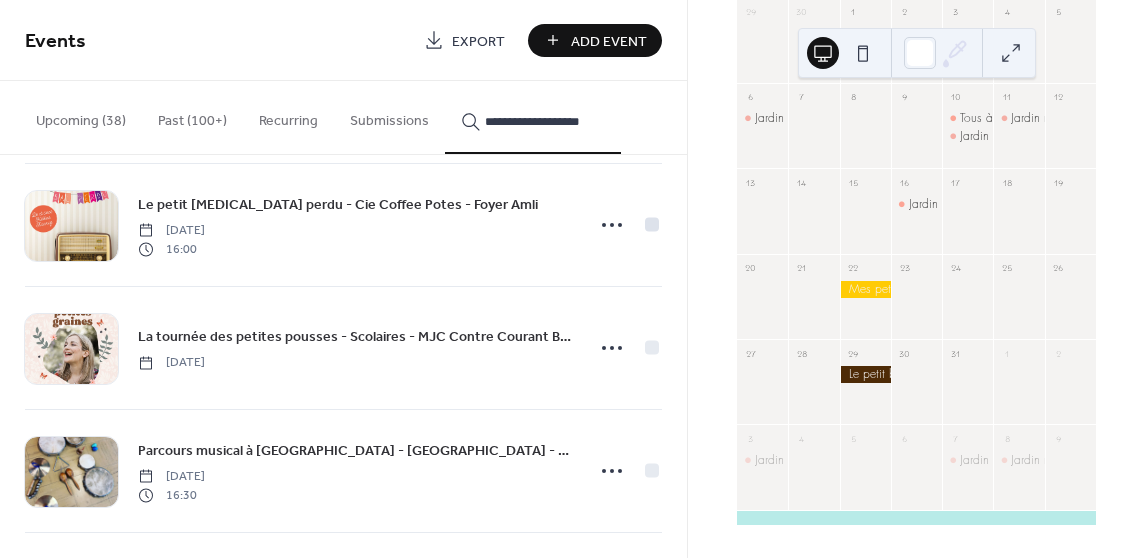 type on "**********" 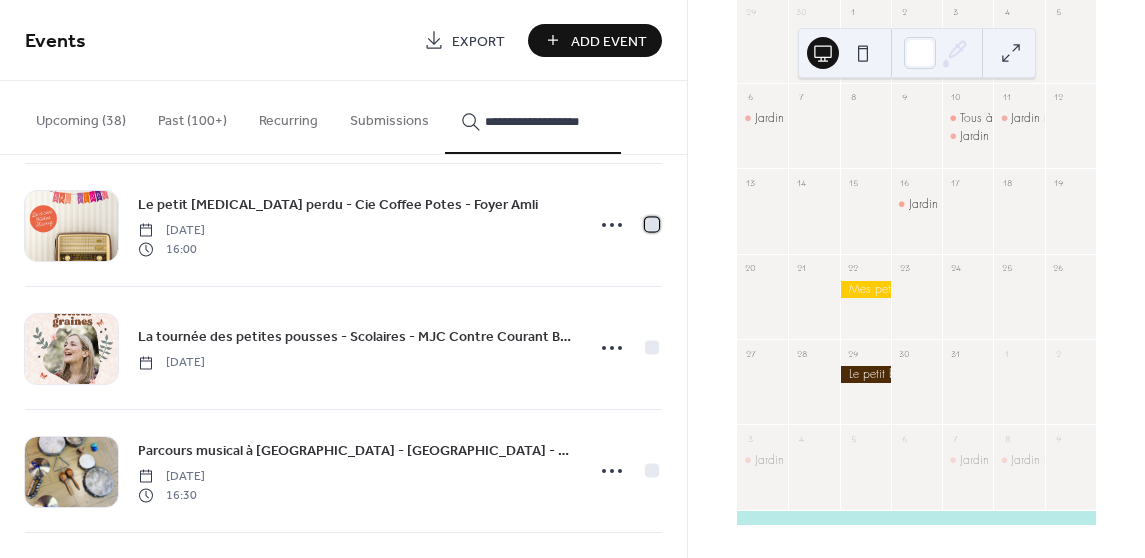 click at bounding box center (652, 224) 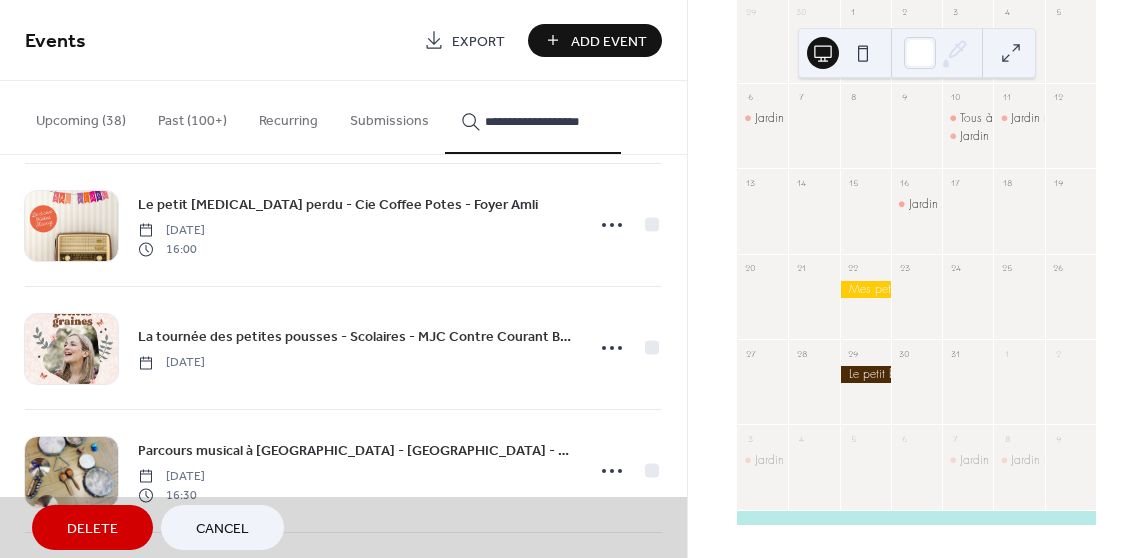 click on "Le petit [MEDICAL_DATA] perdu - Cie Coffee Potes - Foyer Amli [DATE] 16:00" at bounding box center [343, 224] 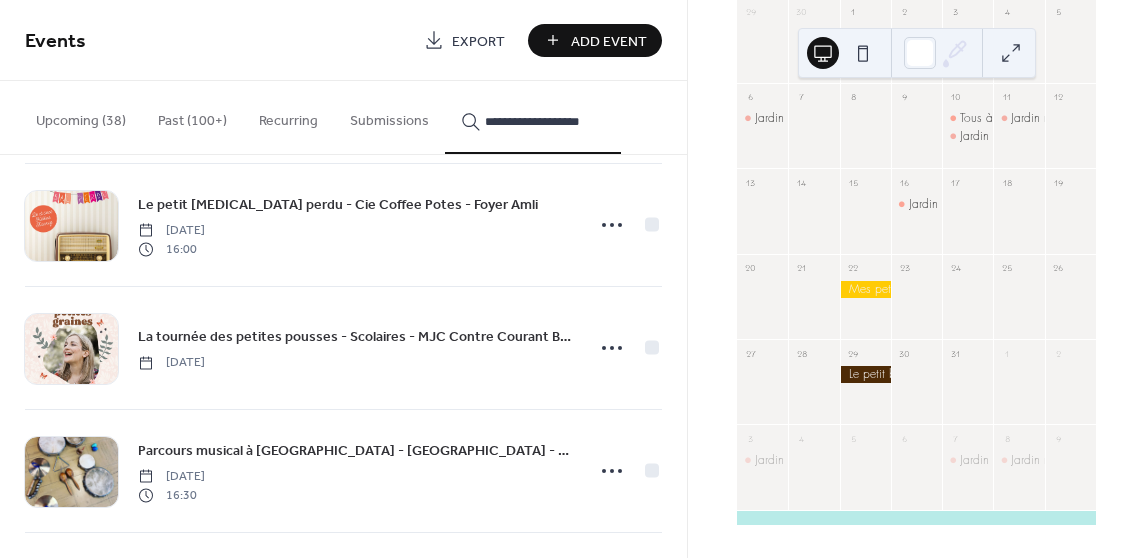 click 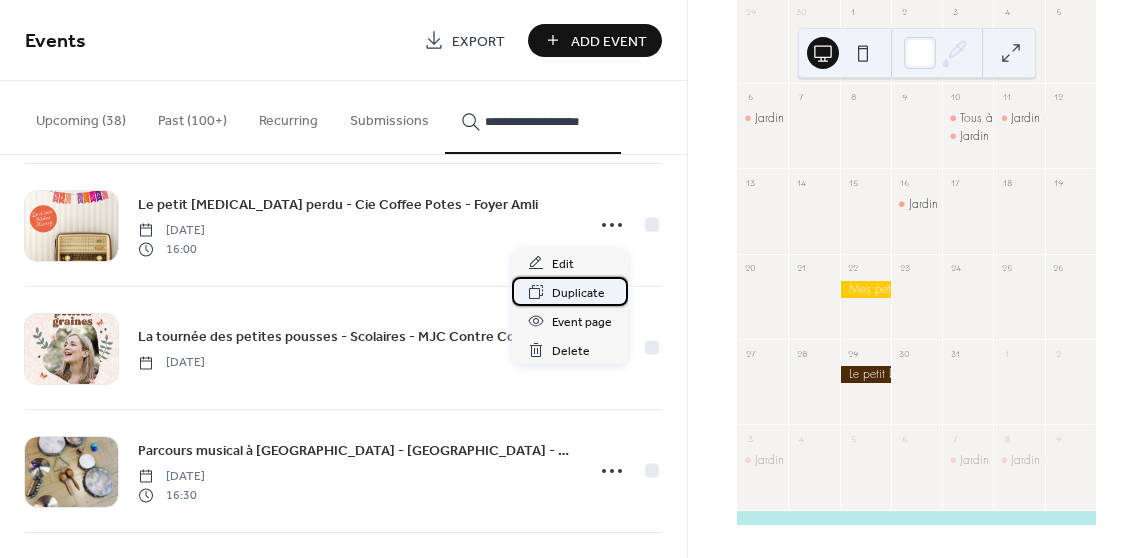 click on "Duplicate" at bounding box center (578, 293) 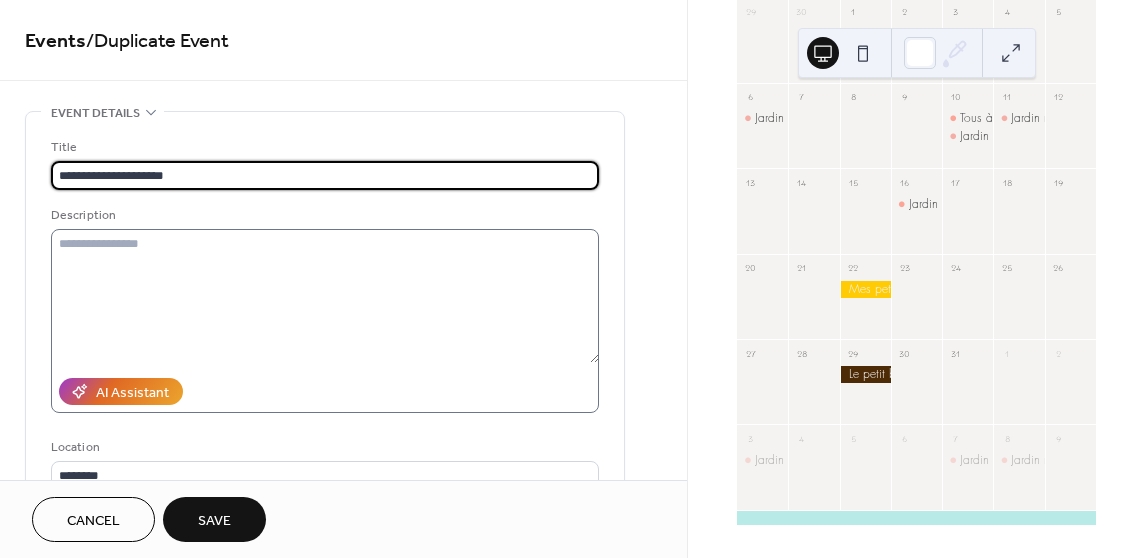 paste on "**********" 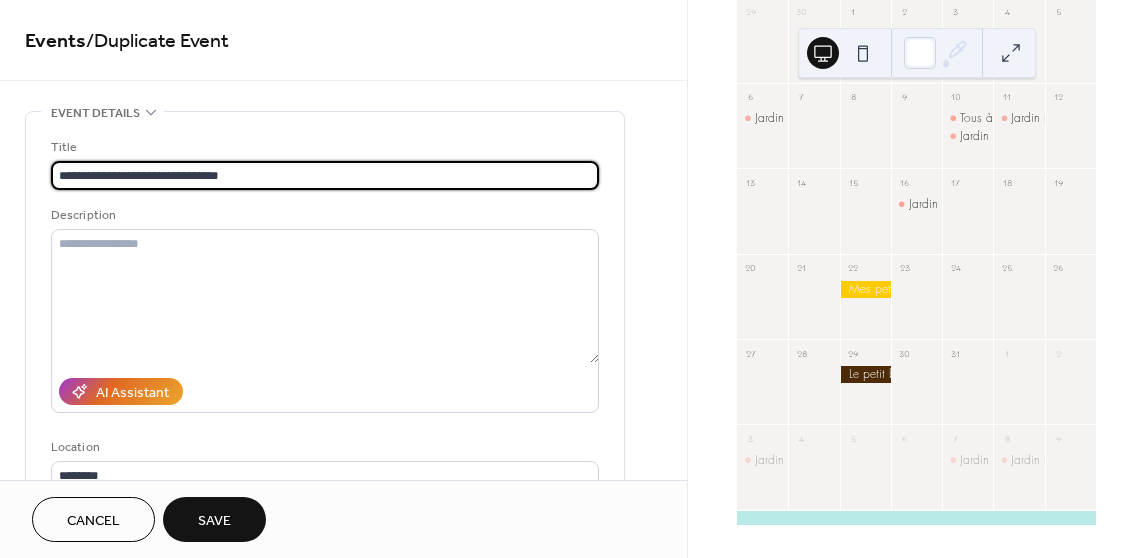 type on "**********" 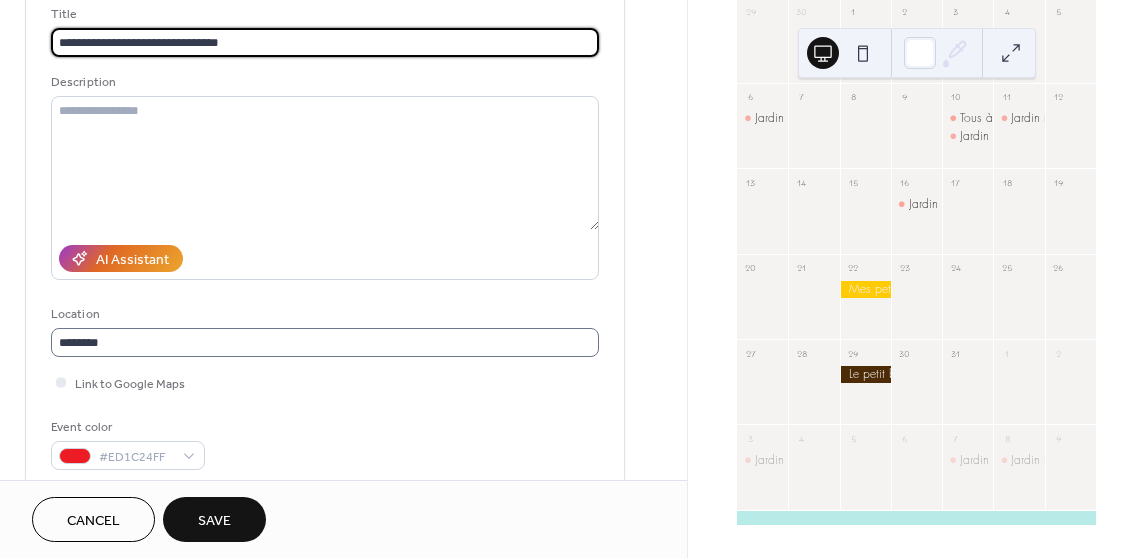 scroll, scrollTop: 130, scrollLeft: 0, axis: vertical 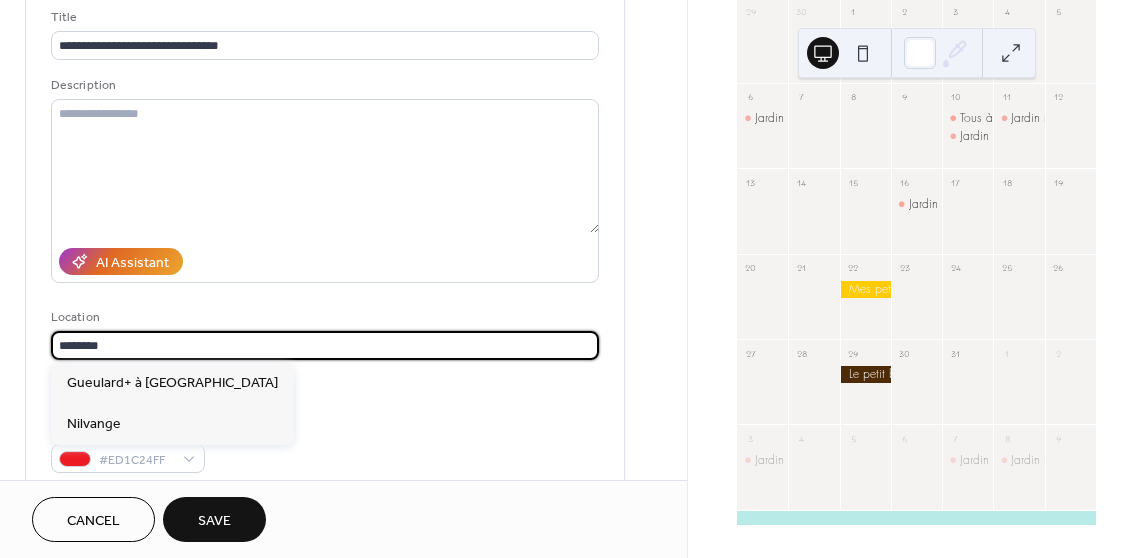 drag, startPoint x: 153, startPoint y: 342, endPoint x: 9, endPoint y: 342, distance: 144 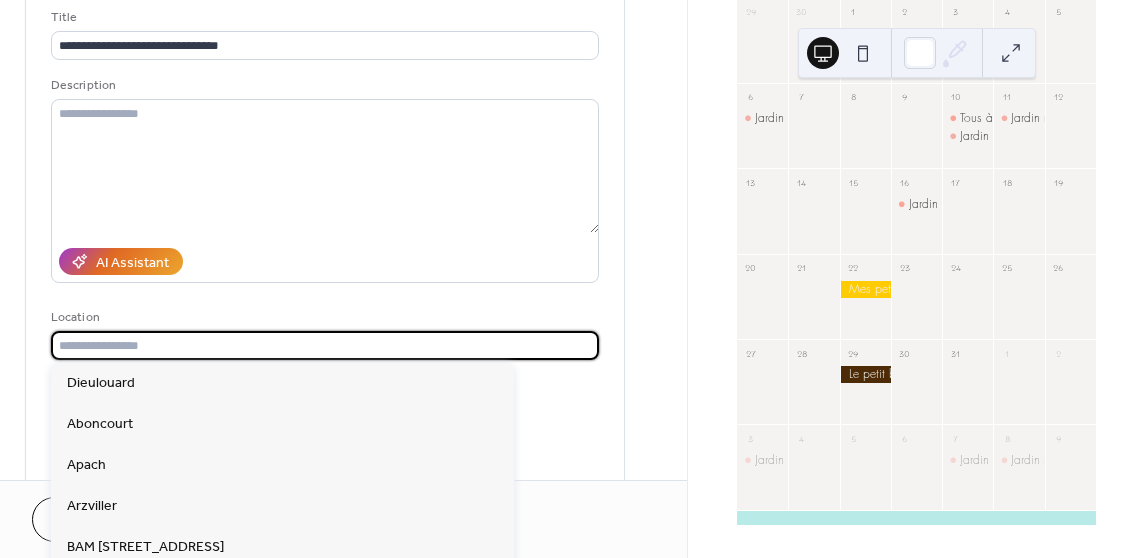 paste on "**********" 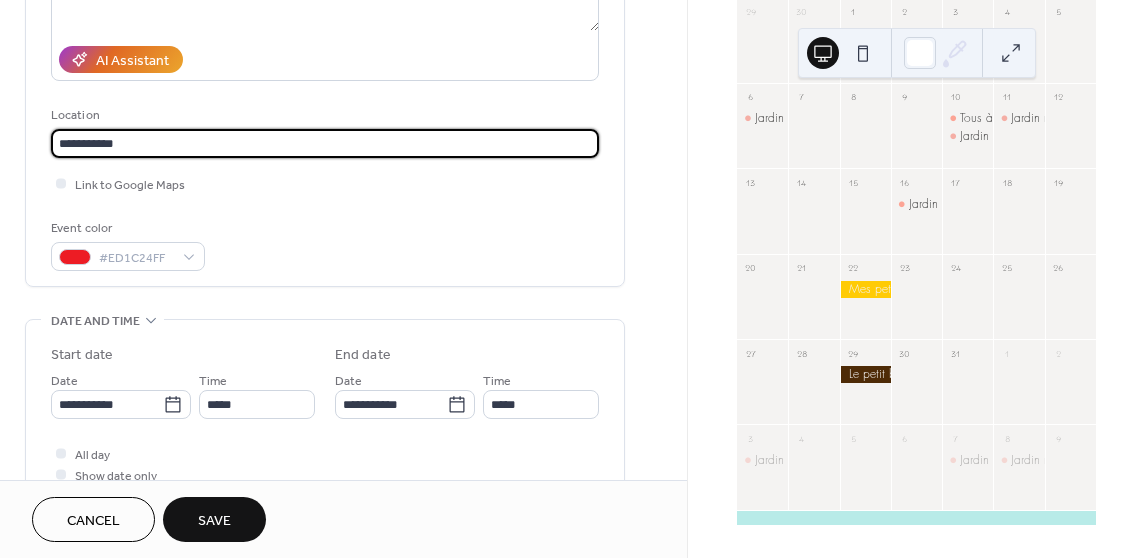 scroll, scrollTop: 362, scrollLeft: 0, axis: vertical 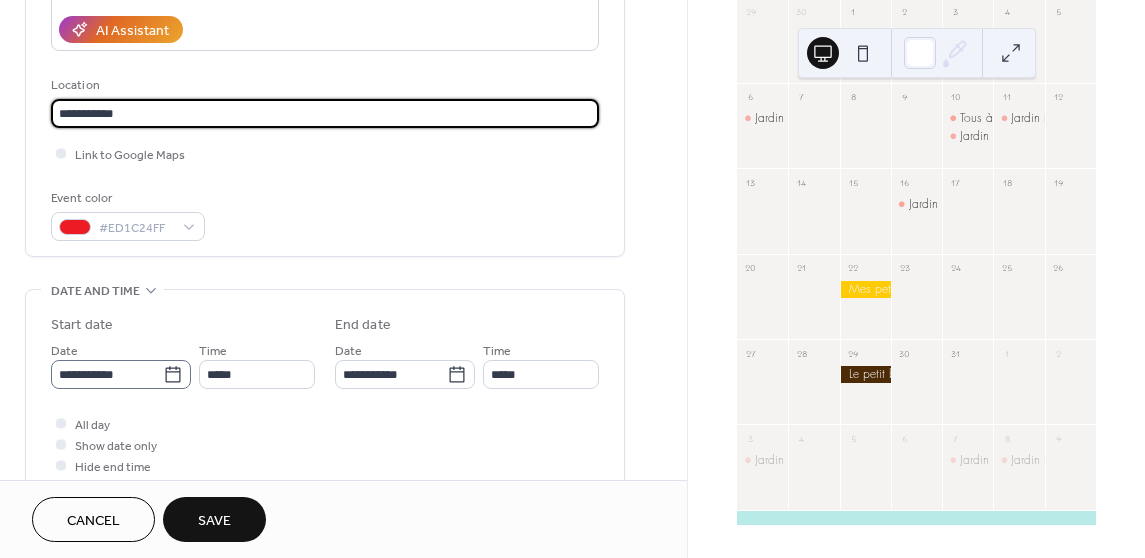 type on "**********" 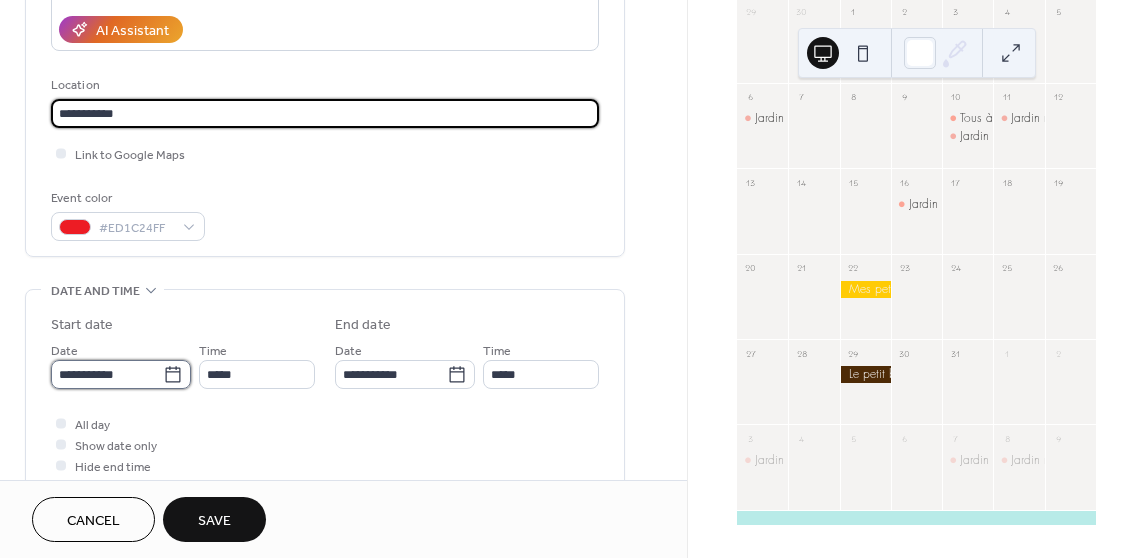 click on "**********" at bounding box center [107, 374] 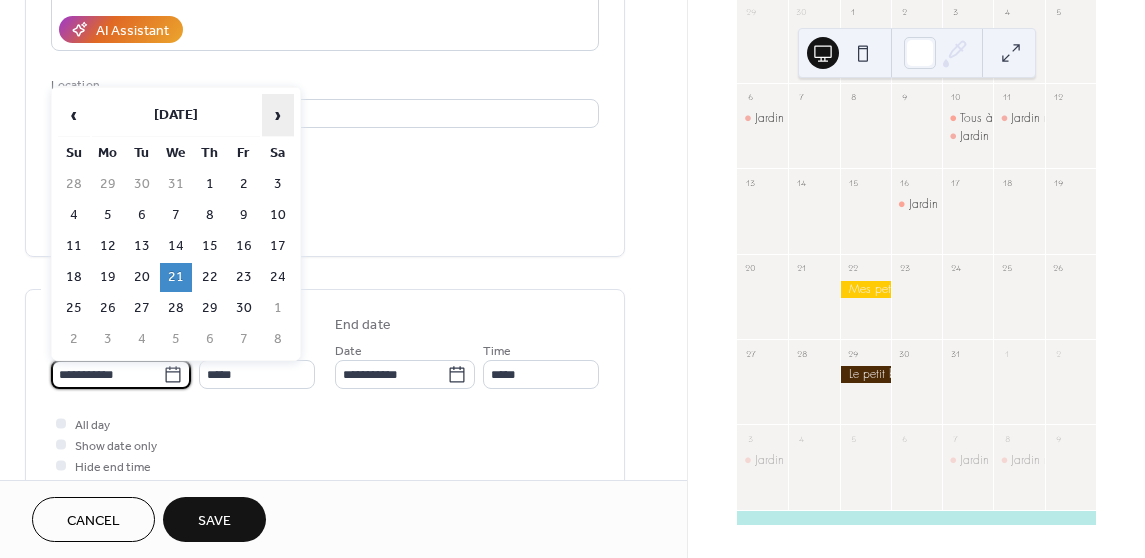 click on "›" at bounding box center [278, 115] 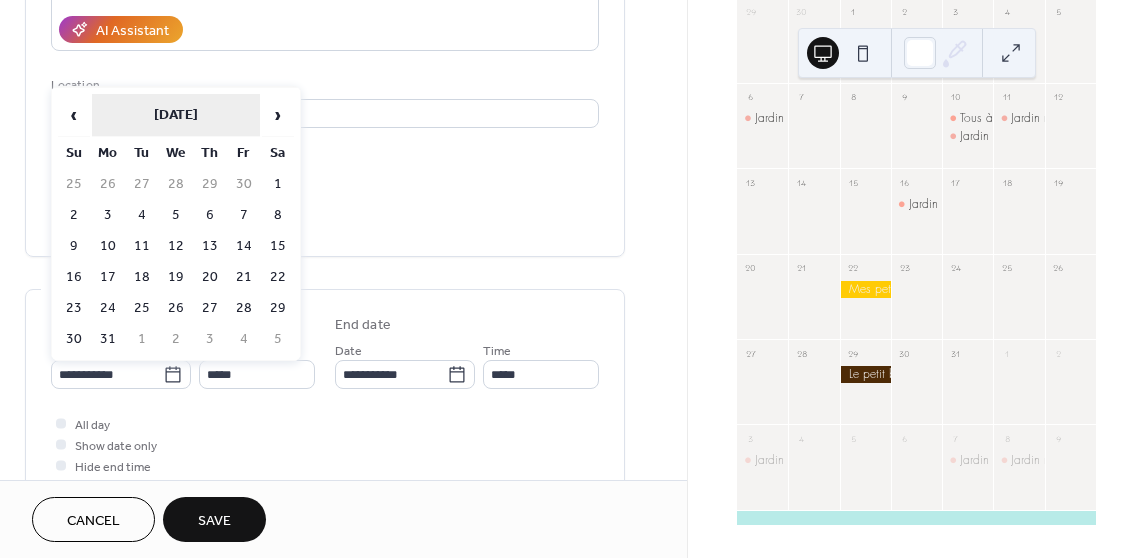 click on "[DATE]" at bounding box center [176, 115] 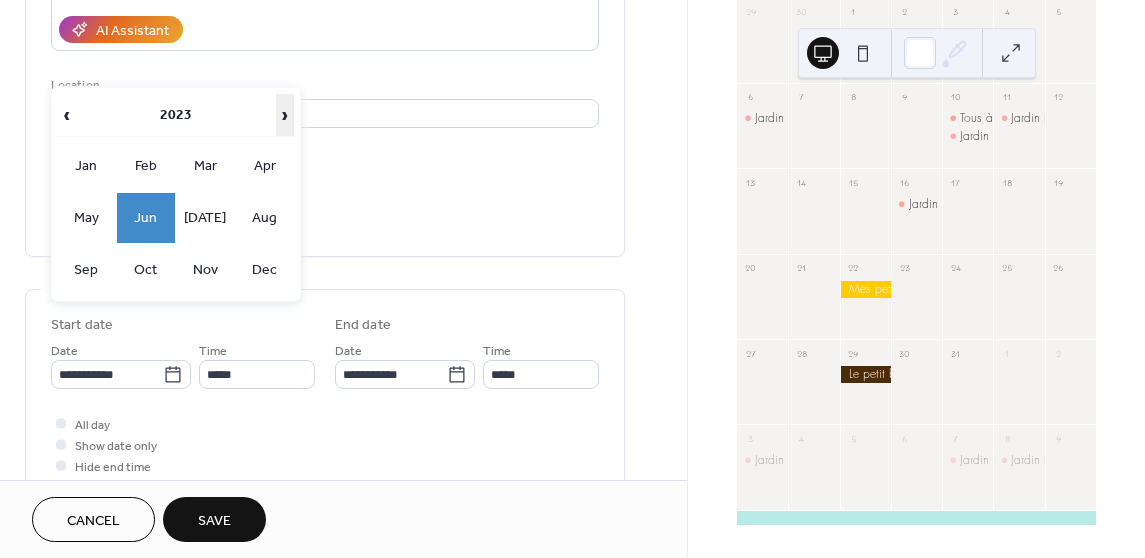 click on "›" at bounding box center (285, 115) 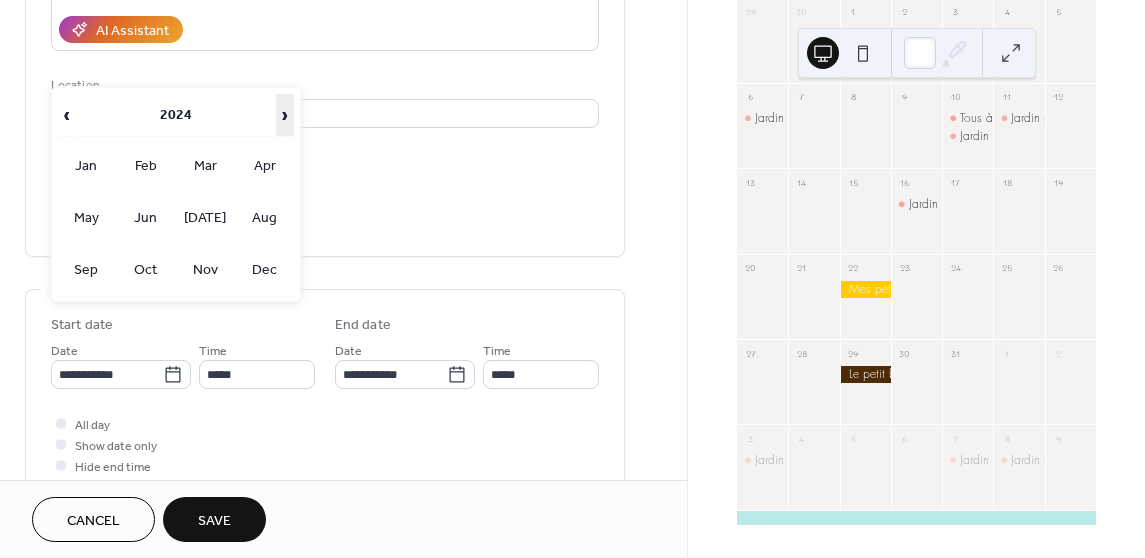 click on "›" at bounding box center (285, 115) 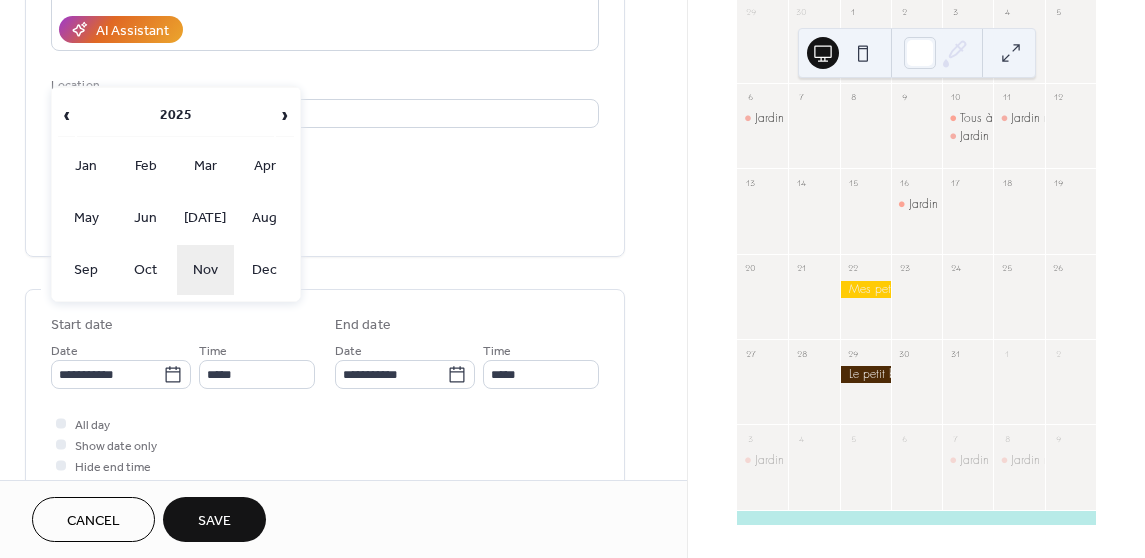 click on "Nov" at bounding box center (206, 270) 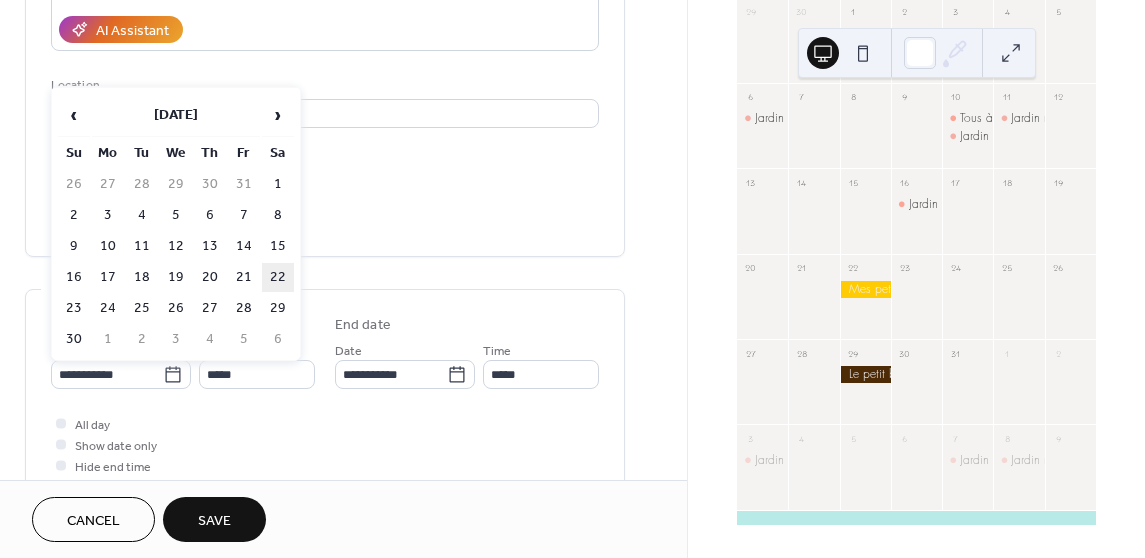 click on "22" at bounding box center (278, 277) 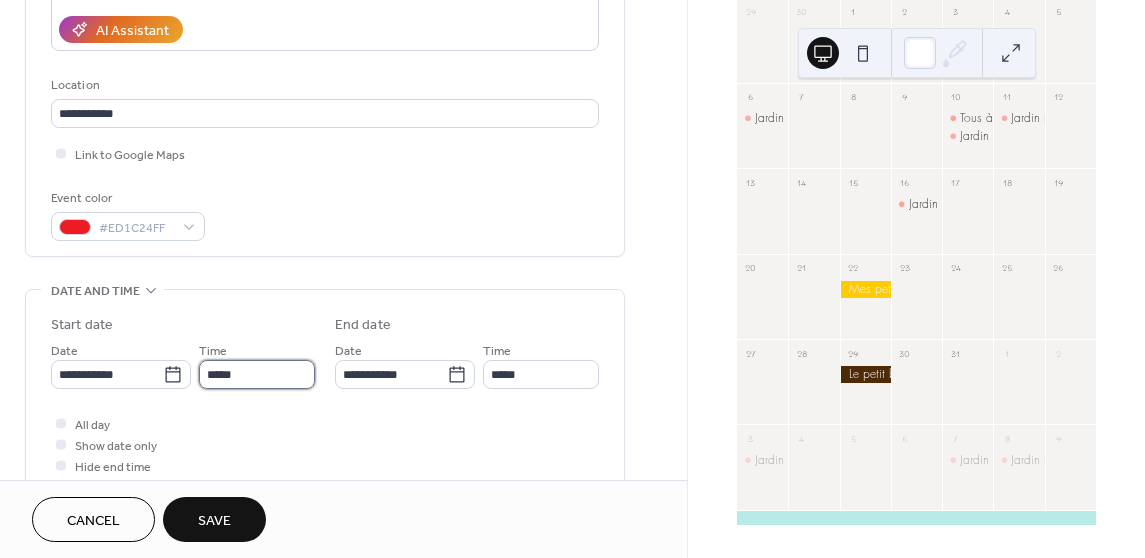 click on "*****" at bounding box center [257, 374] 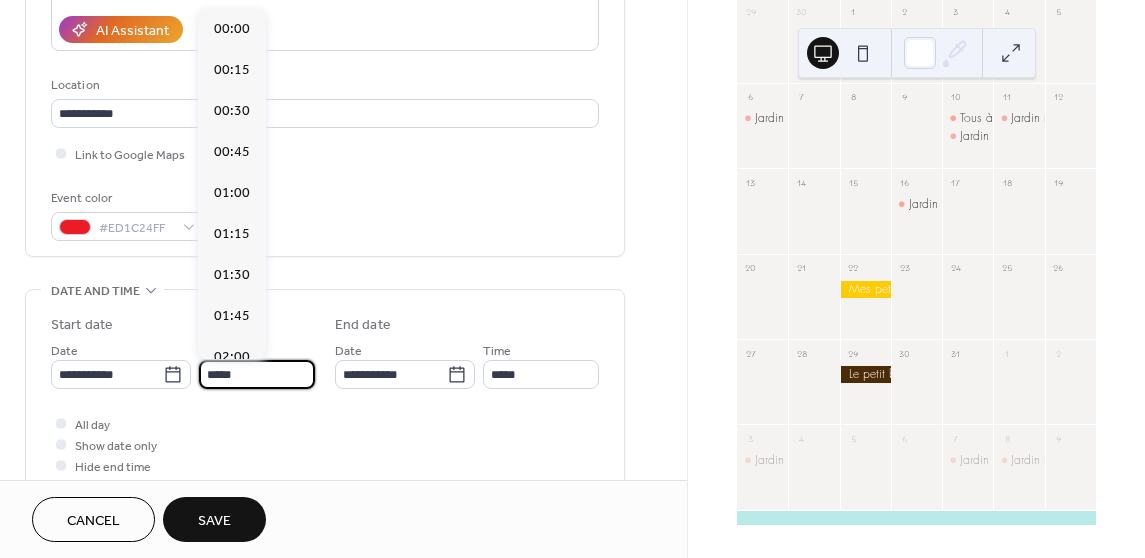 scroll, scrollTop: 2624, scrollLeft: 0, axis: vertical 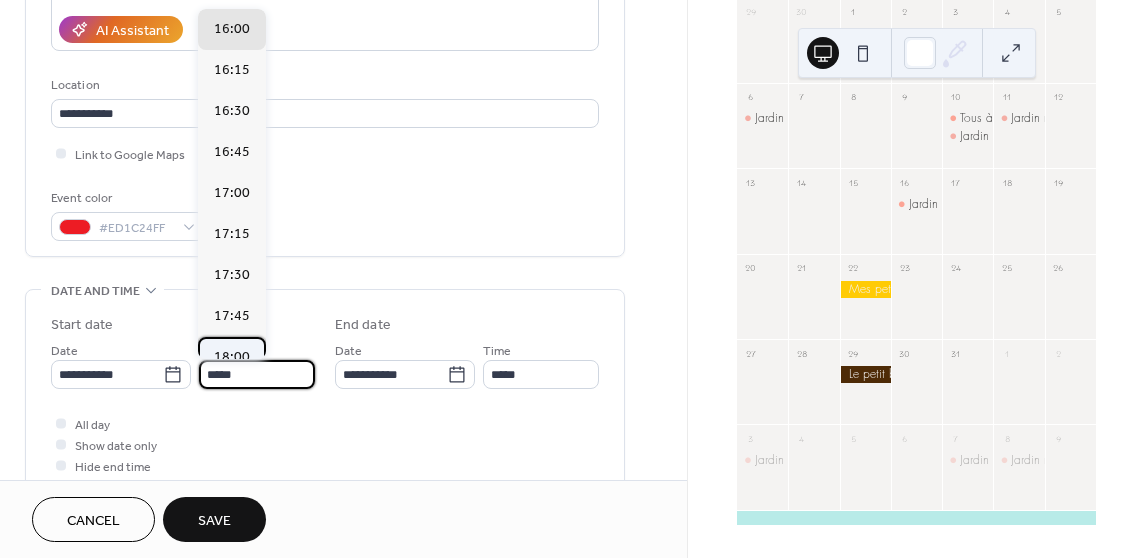 click on "18:00" at bounding box center [232, 356] 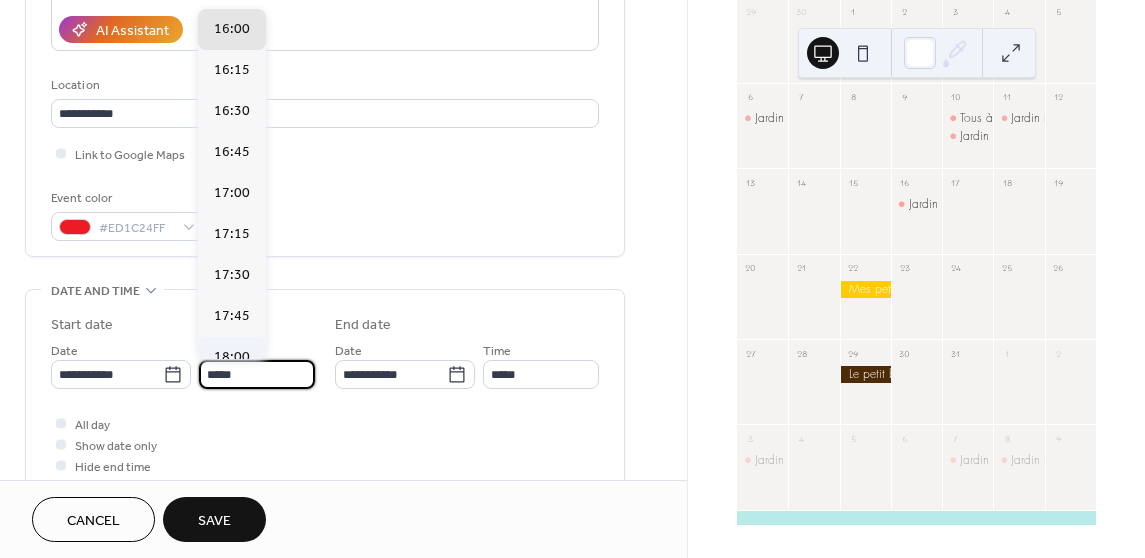 type on "*****" 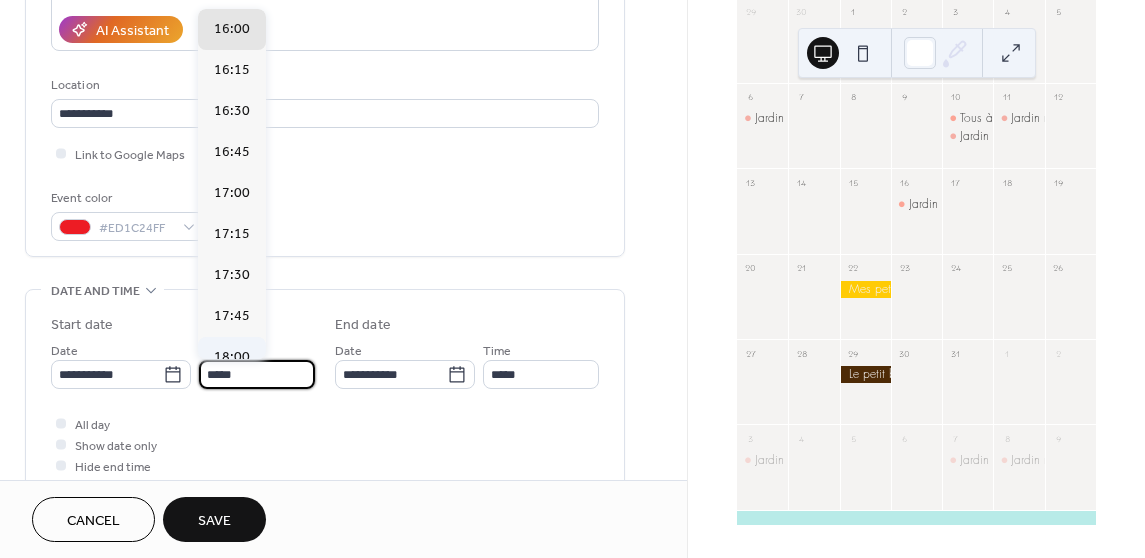 type on "*****" 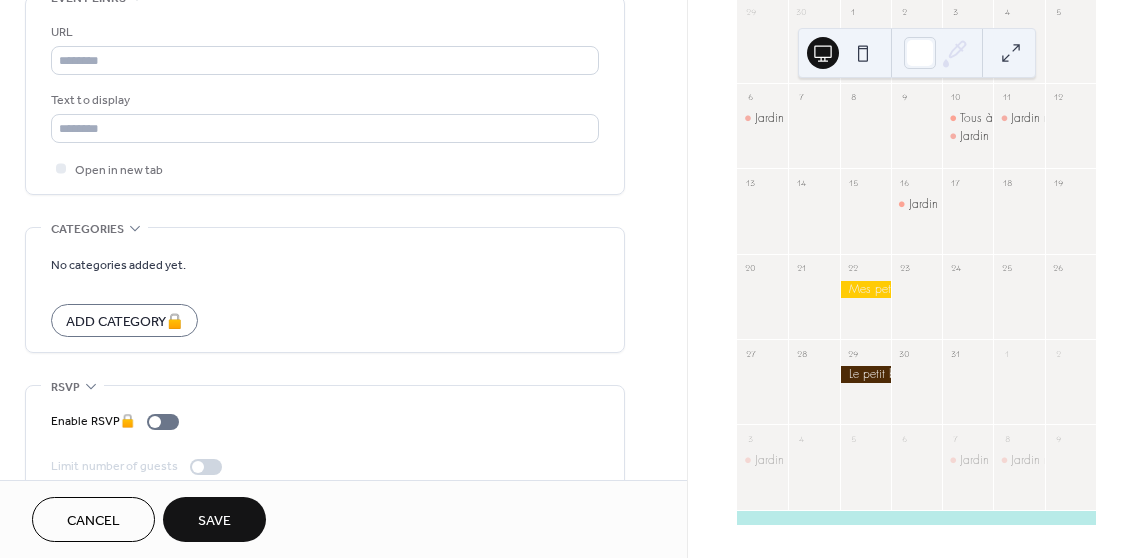 scroll, scrollTop: 1150, scrollLeft: 0, axis: vertical 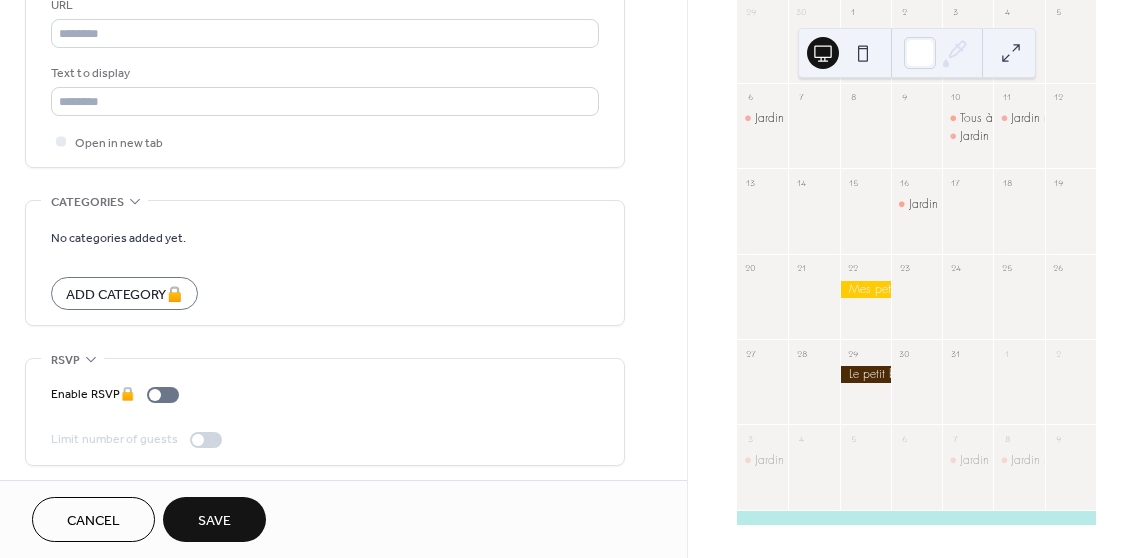 click on "URL Text to display Open in new tab" at bounding box center [325, 73] 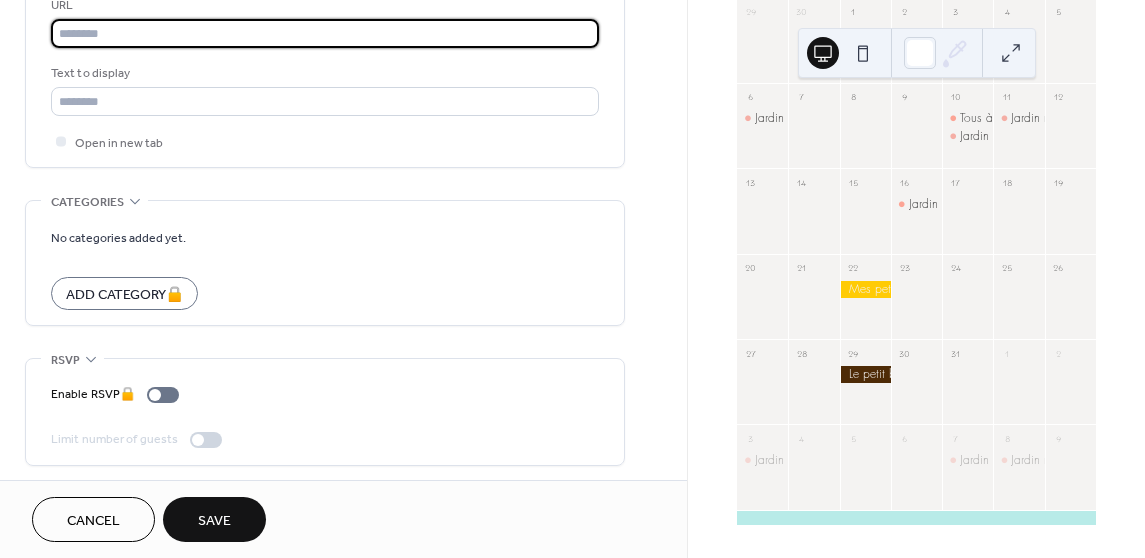click at bounding box center [325, 33] 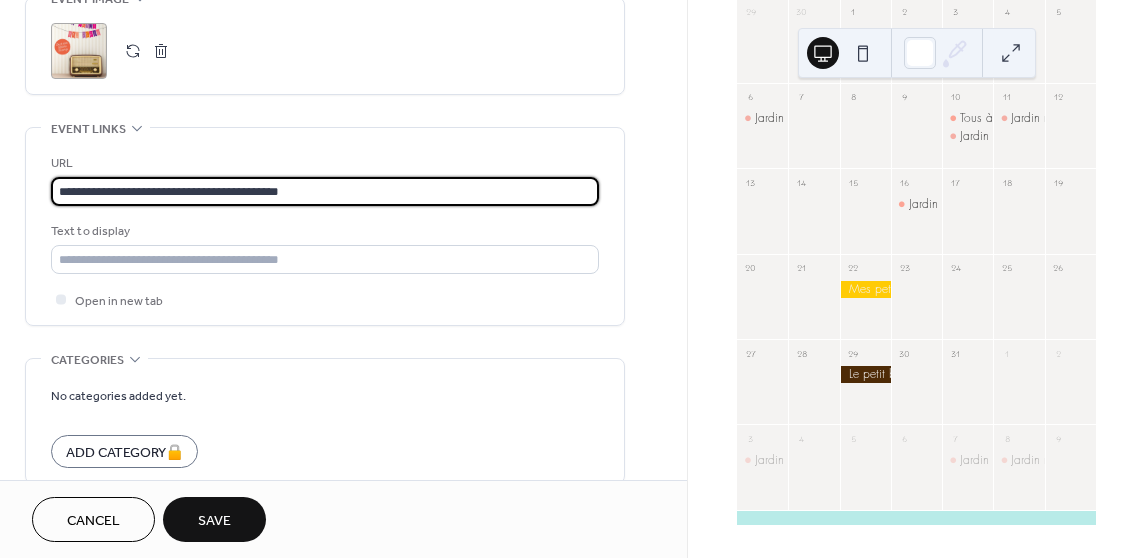 scroll, scrollTop: 982, scrollLeft: 0, axis: vertical 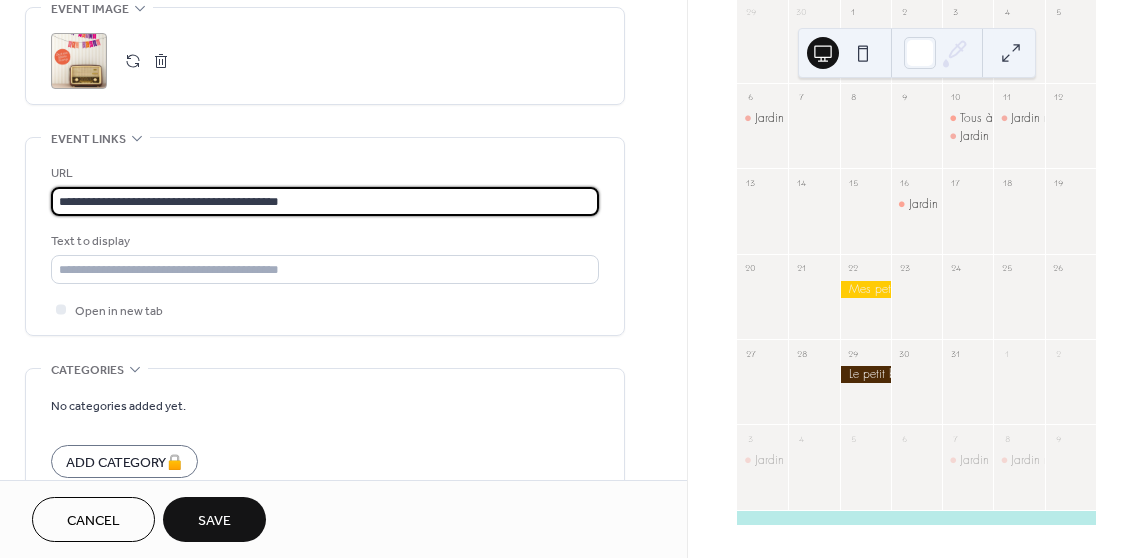 type on "**********" 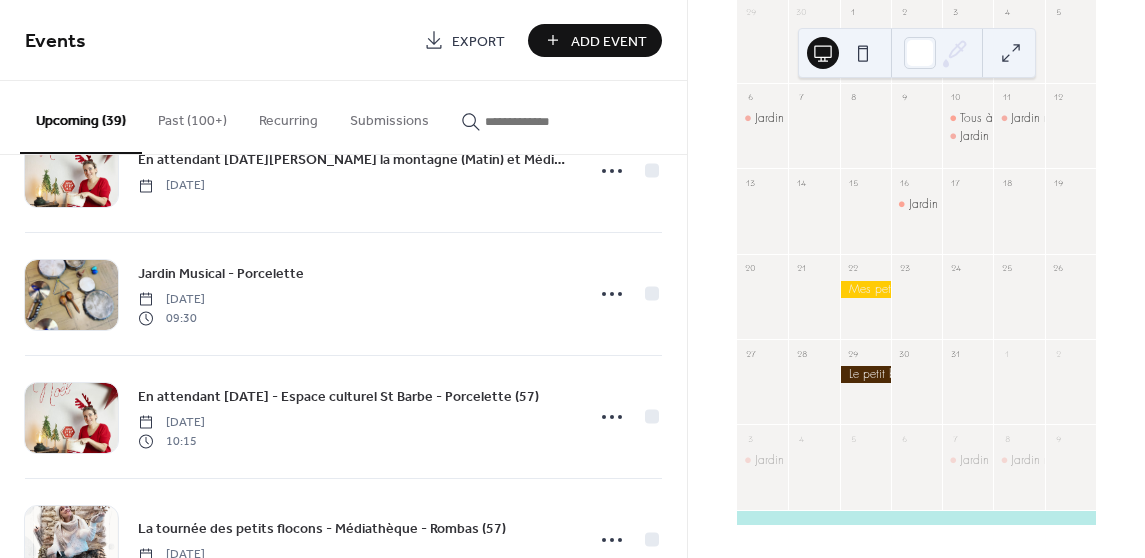 scroll, scrollTop: 3335, scrollLeft: 0, axis: vertical 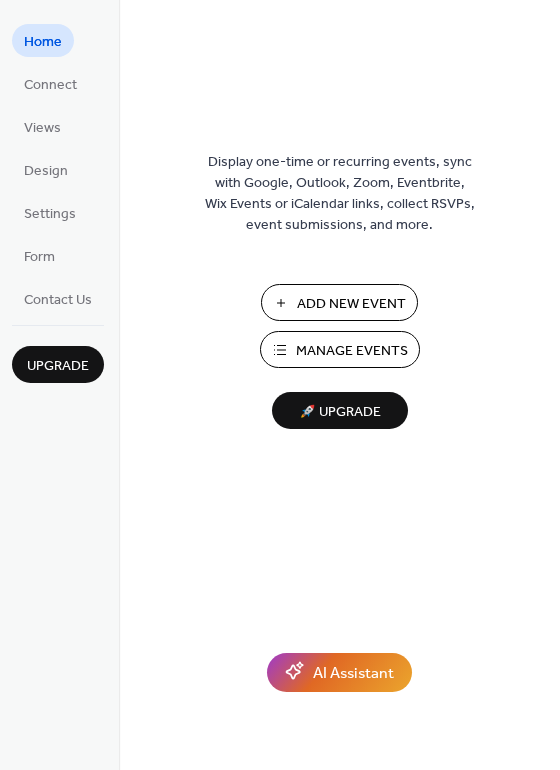 click on "Manage Events" at bounding box center (340, 349) 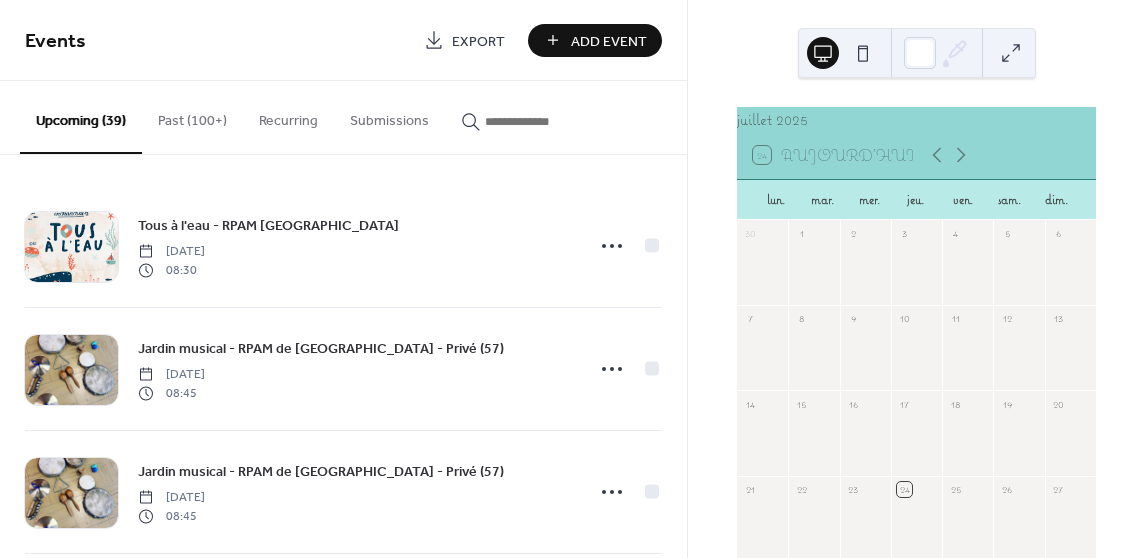 scroll, scrollTop: 0, scrollLeft: 0, axis: both 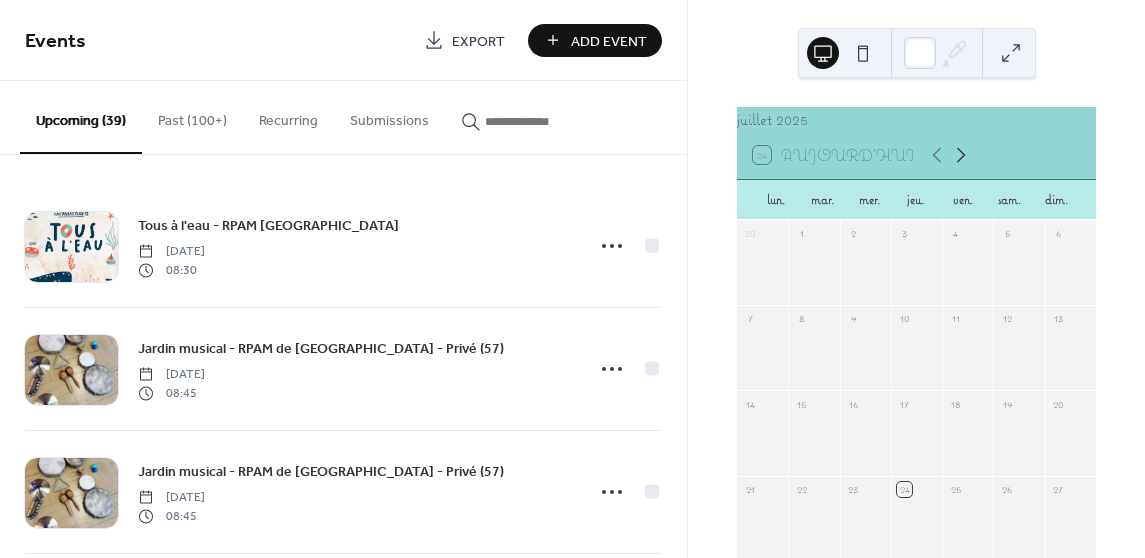 click 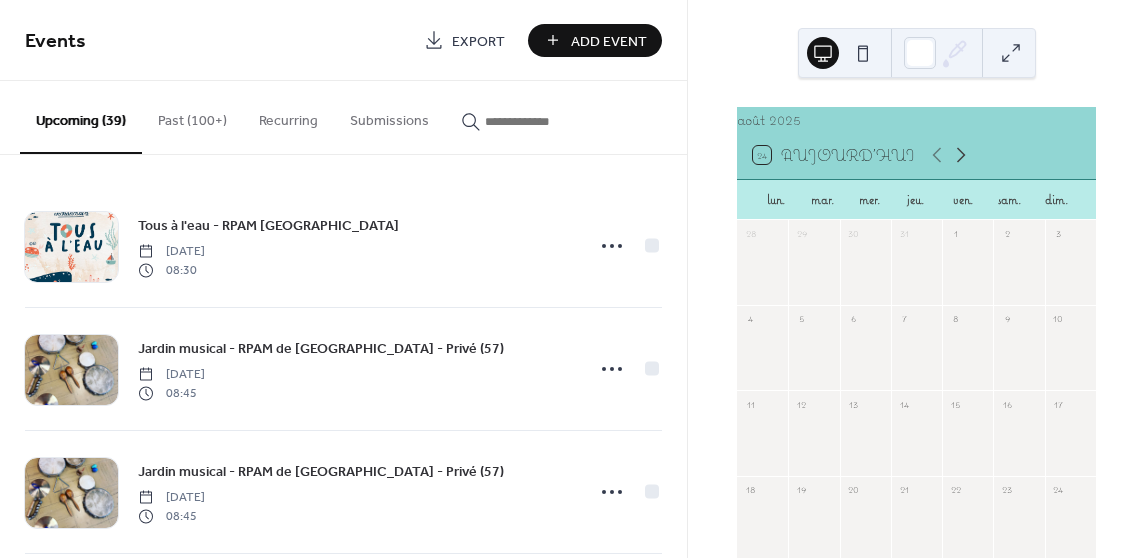 click 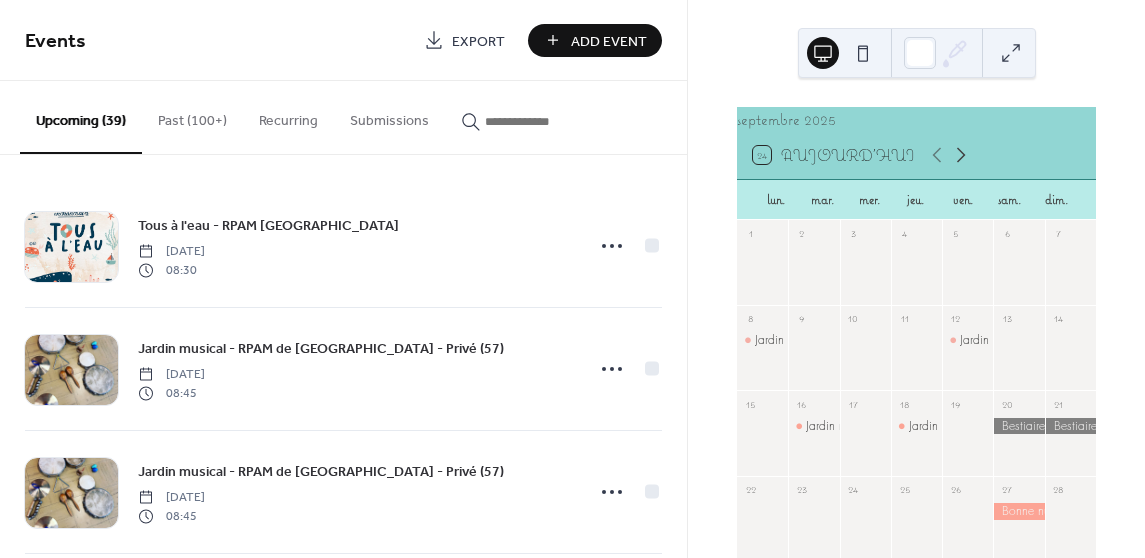 click 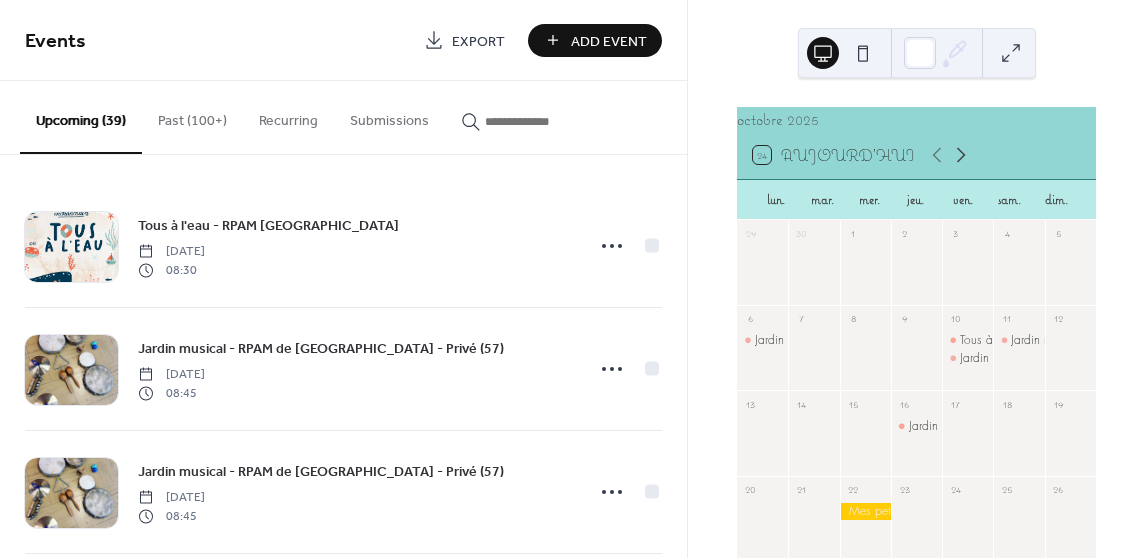 click 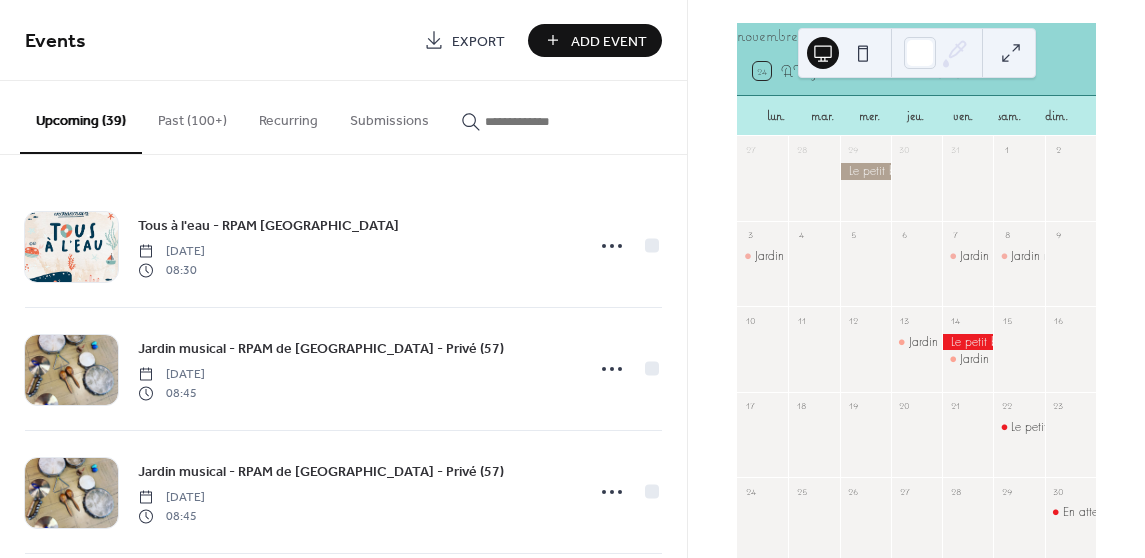 scroll, scrollTop: 98, scrollLeft: 0, axis: vertical 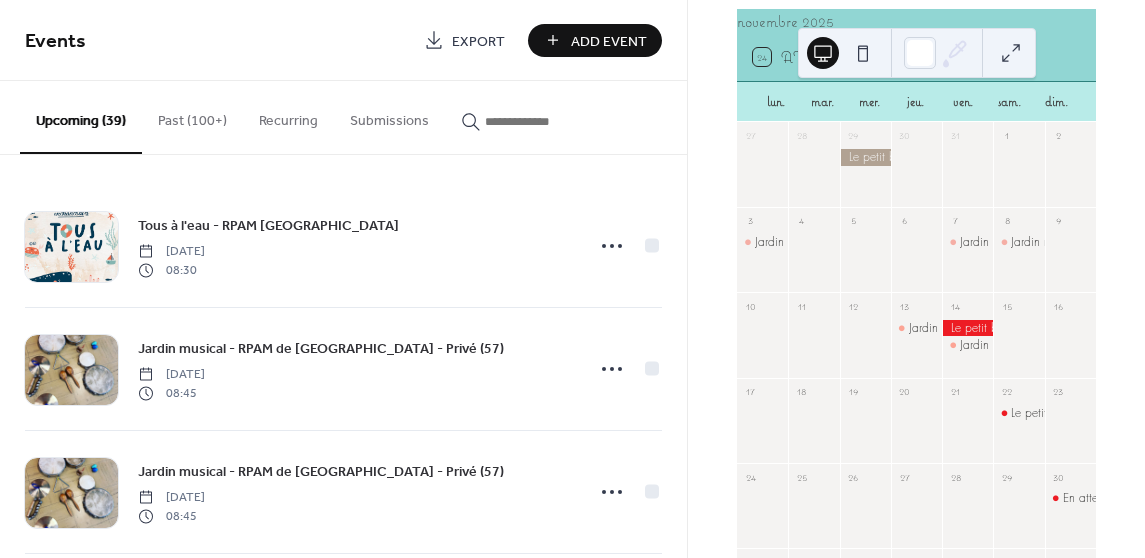 click on "Le petit [MEDICAL_DATA] perdu - Guntzviller" at bounding box center [1018, 413] 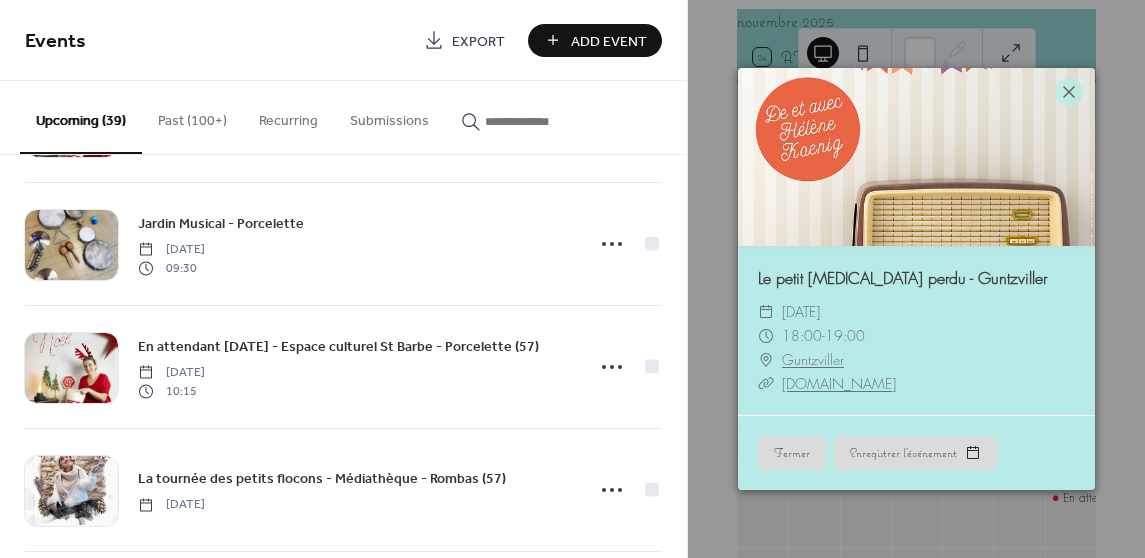 scroll, scrollTop: 3335, scrollLeft: 0, axis: vertical 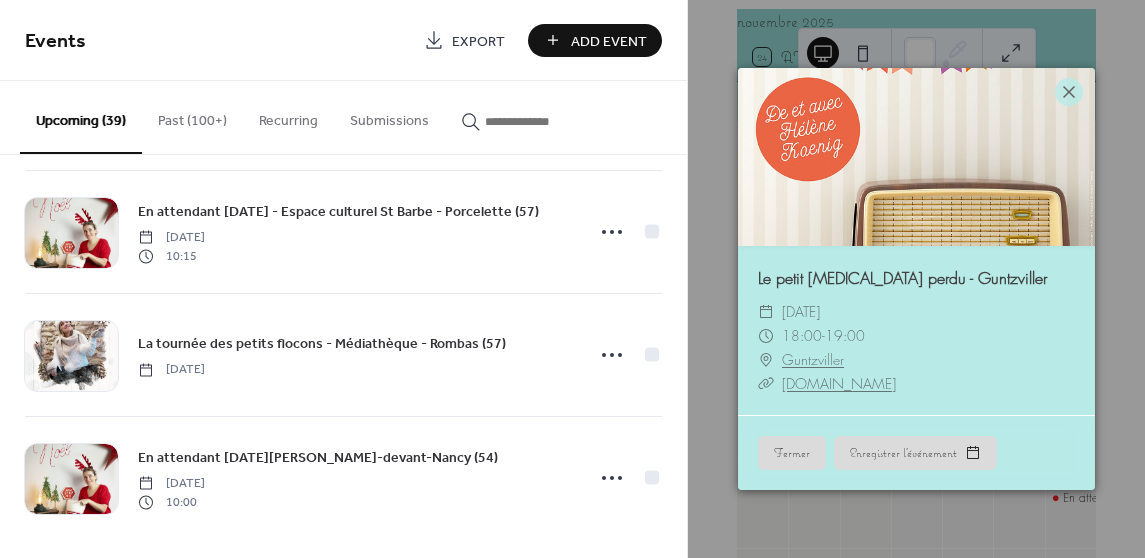 click on "Past (100+)" at bounding box center [192, 116] 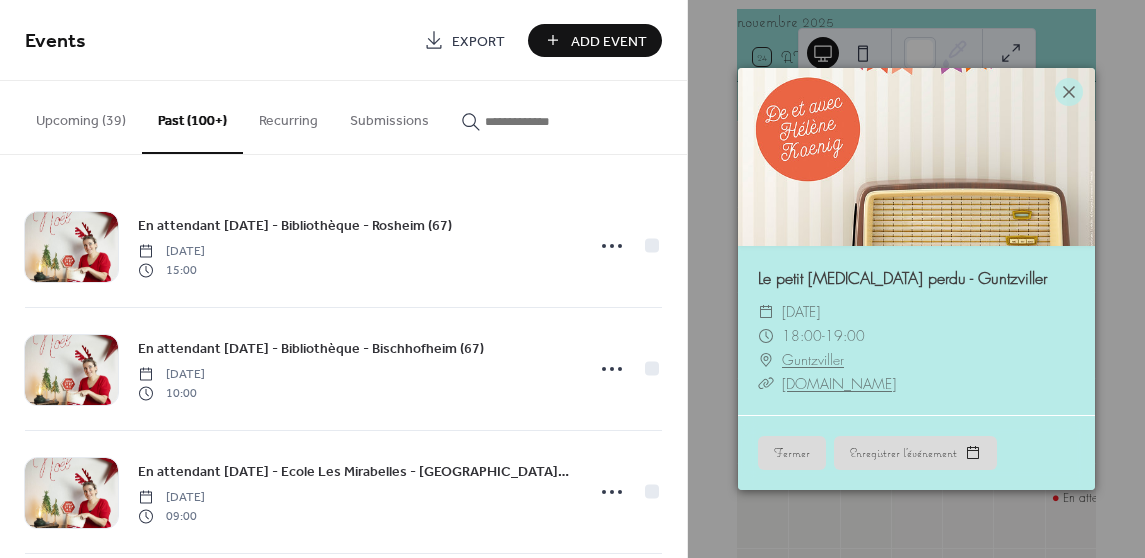 click on "Upcoming (39)" at bounding box center [81, 116] 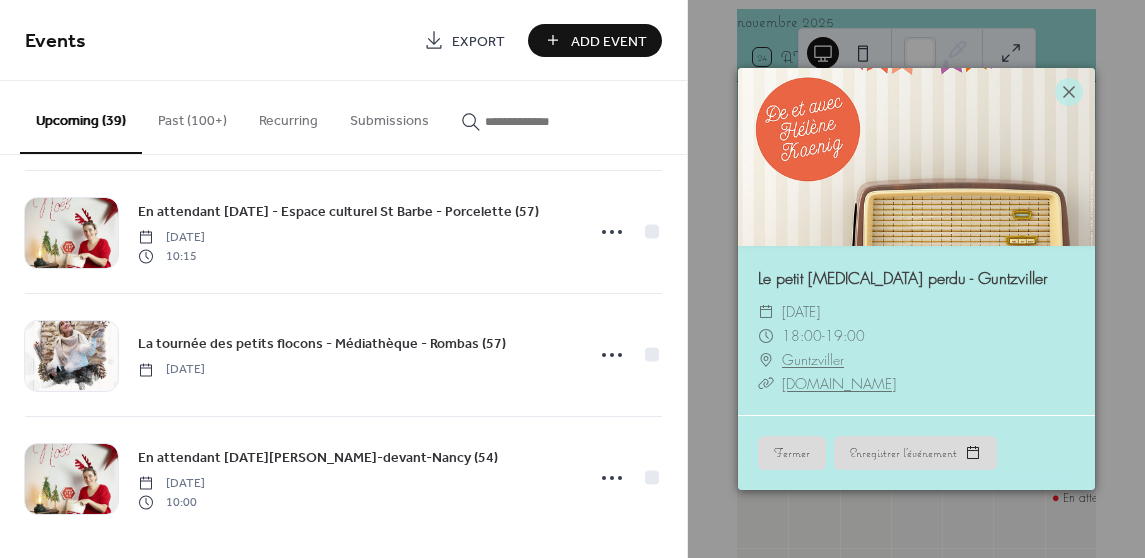 click at bounding box center (916, 157) 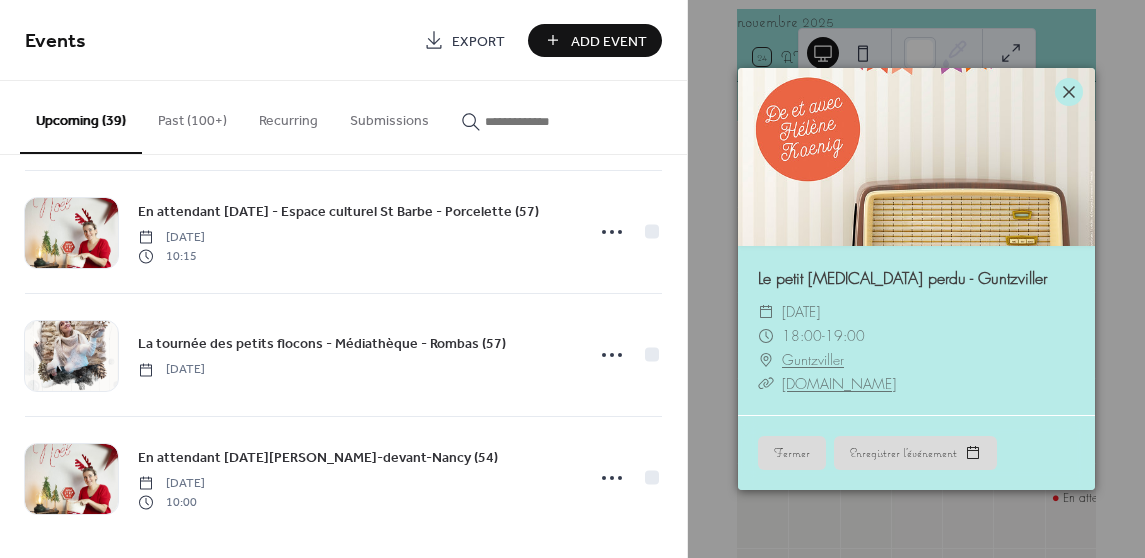click 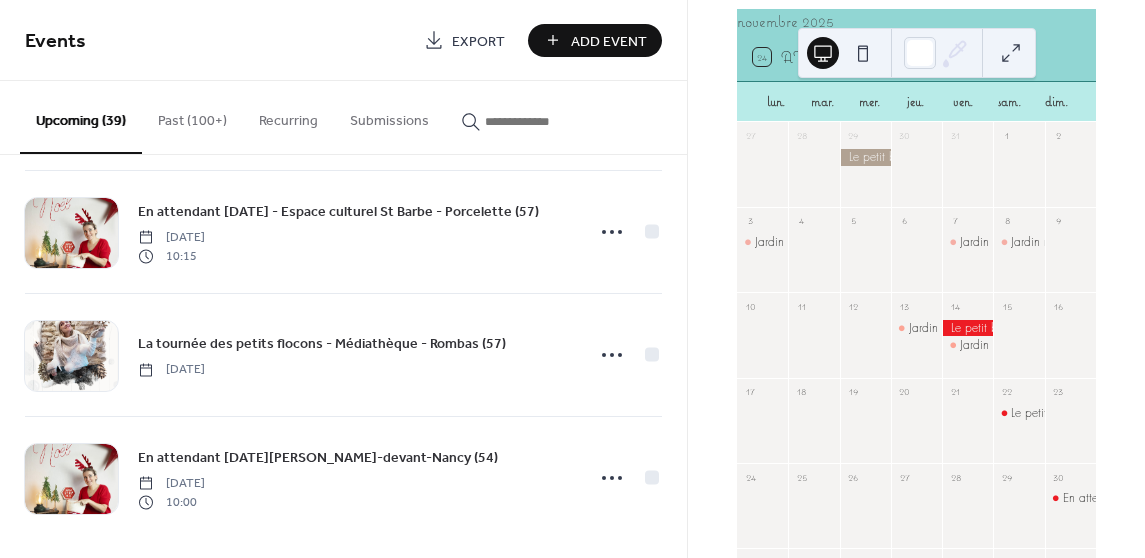 click at bounding box center [863, 53] 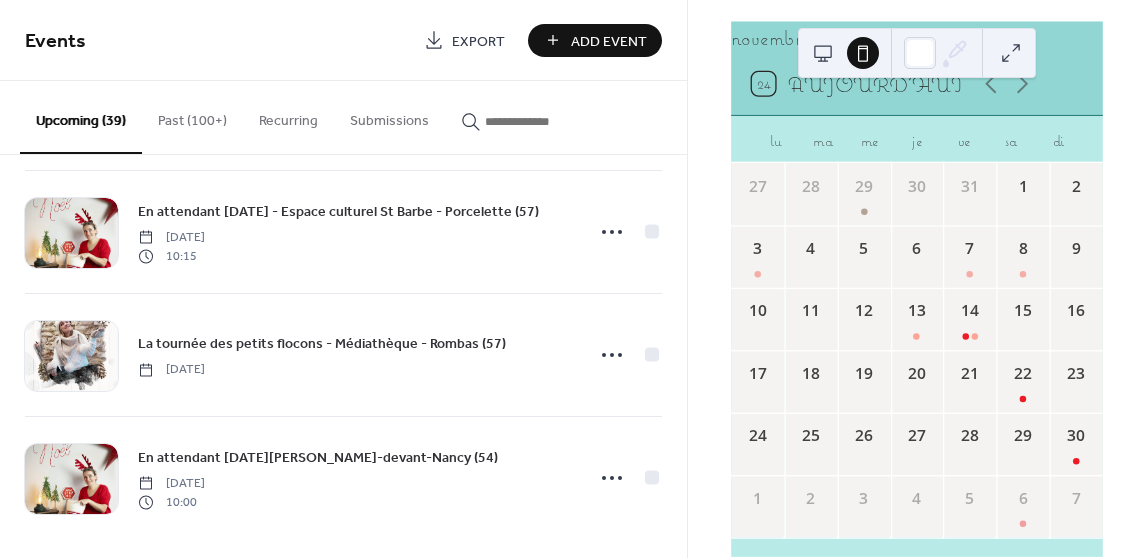 click at bounding box center (823, 53) 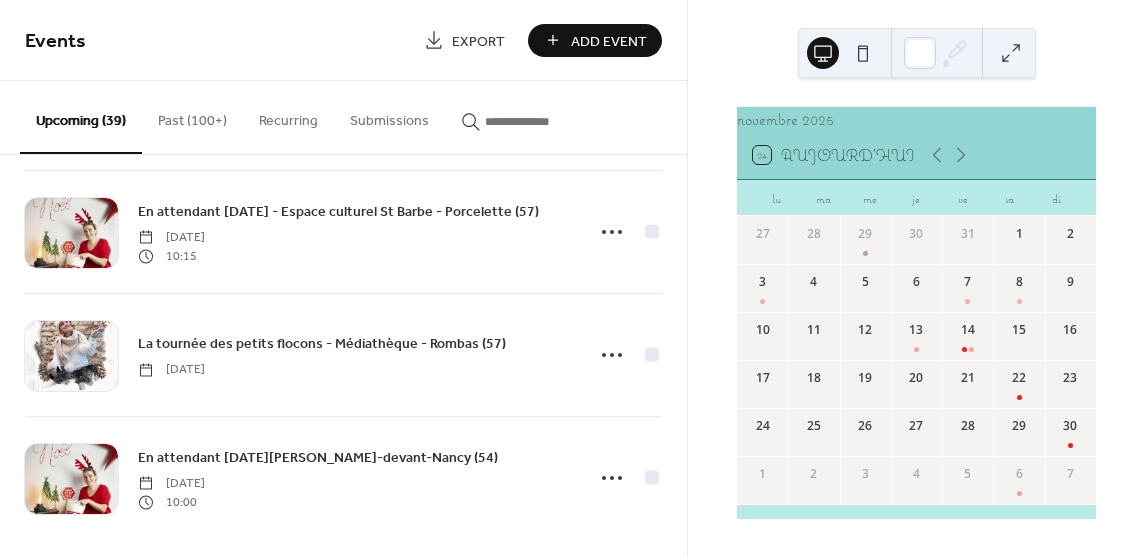 scroll, scrollTop: 5, scrollLeft: 0, axis: vertical 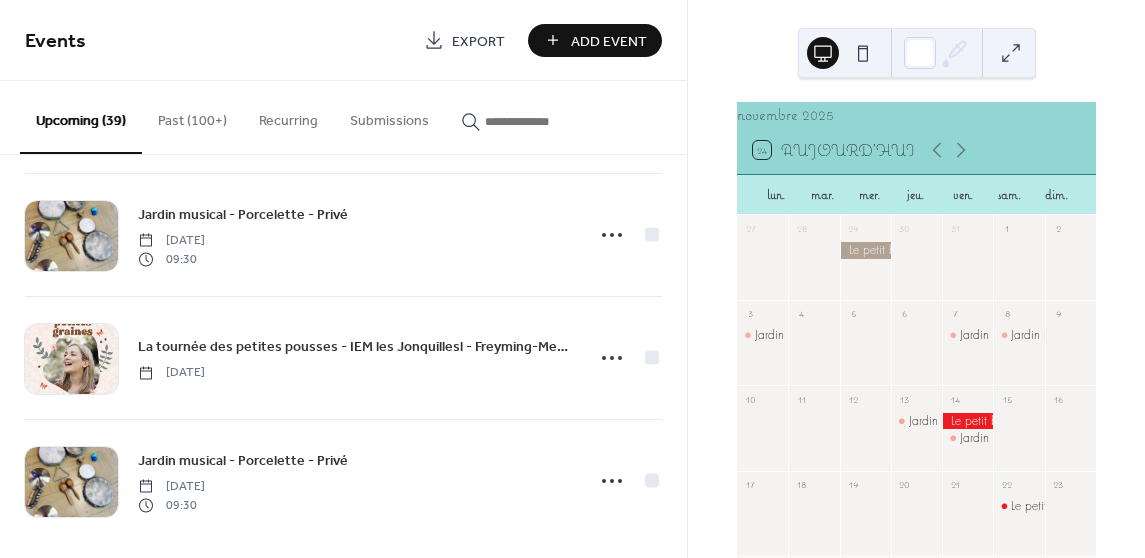 click at bounding box center [863, 53] 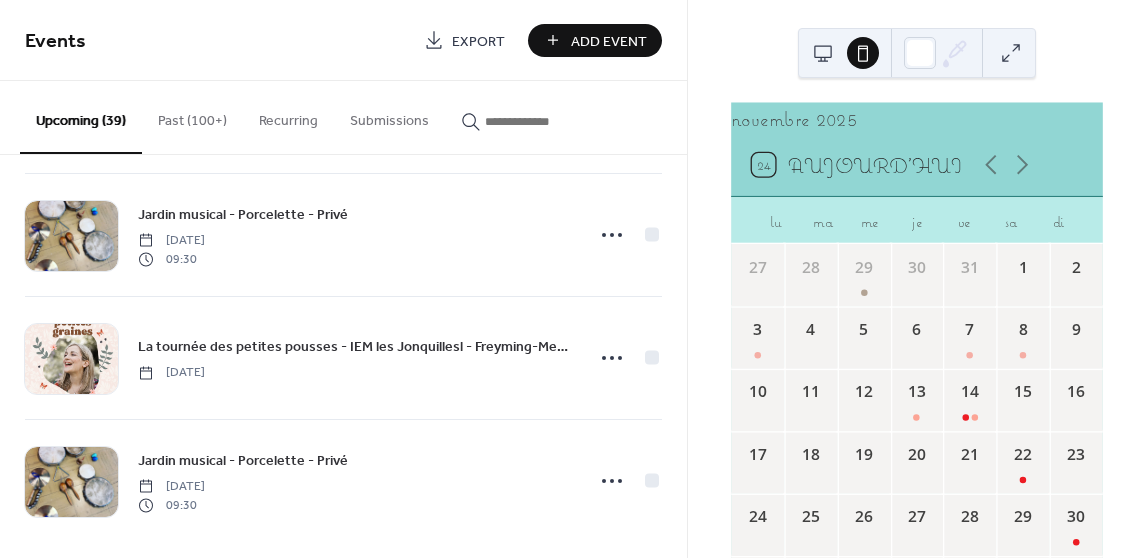 click at bounding box center (823, 53) 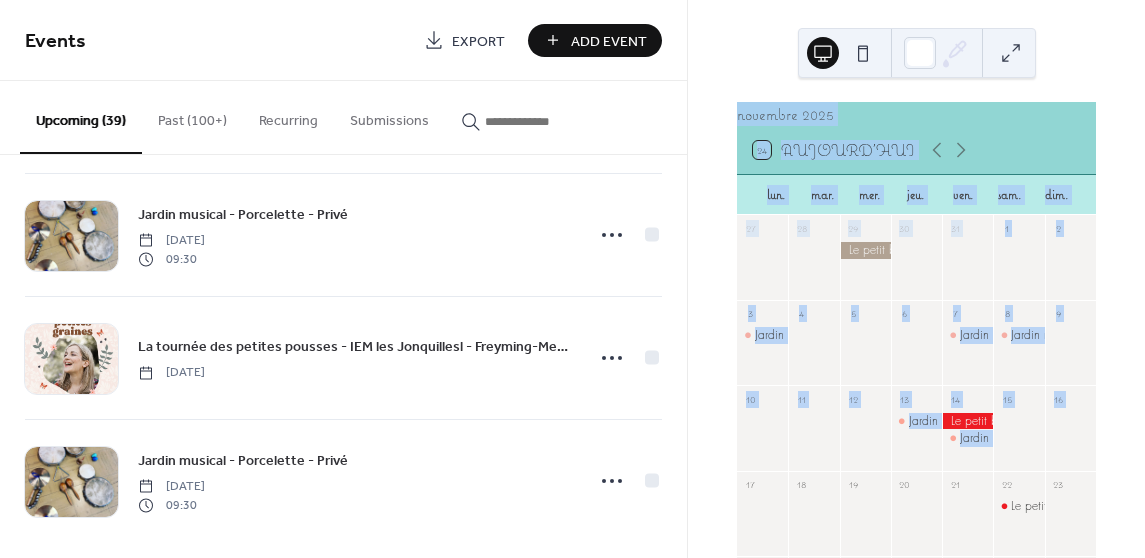 drag, startPoint x: 675, startPoint y: 540, endPoint x: 688, endPoint y: 501, distance: 41.109608 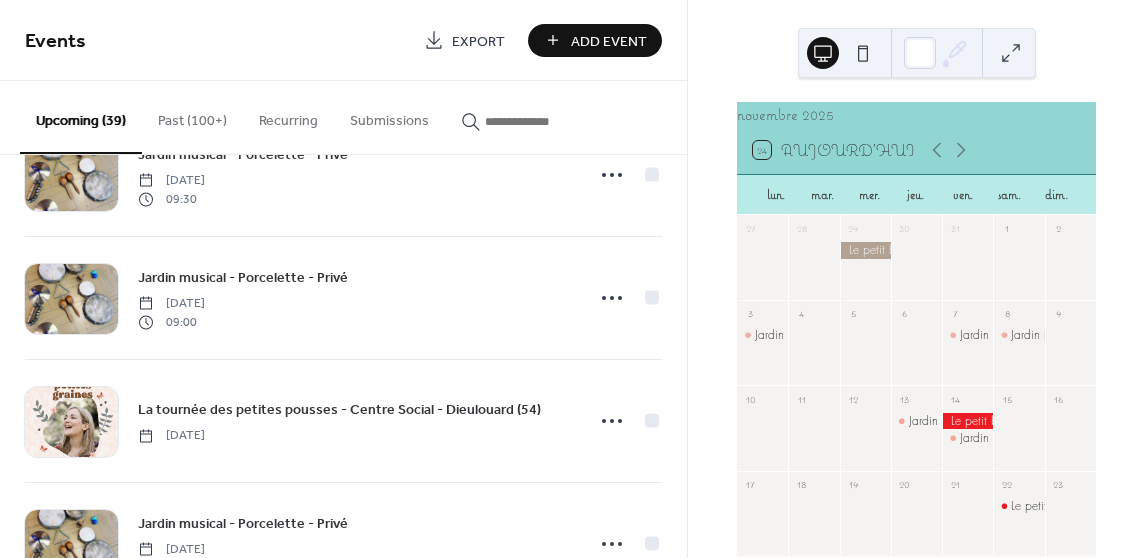 scroll, scrollTop: 4439, scrollLeft: 0, axis: vertical 